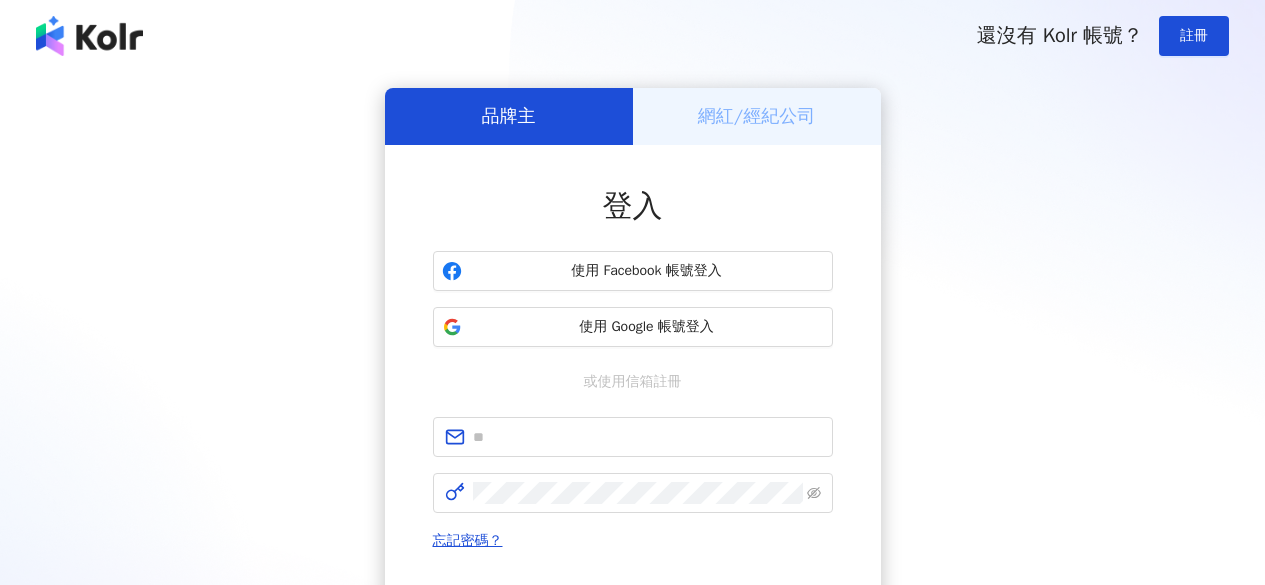 scroll, scrollTop: 0, scrollLeft: 0, axis: both 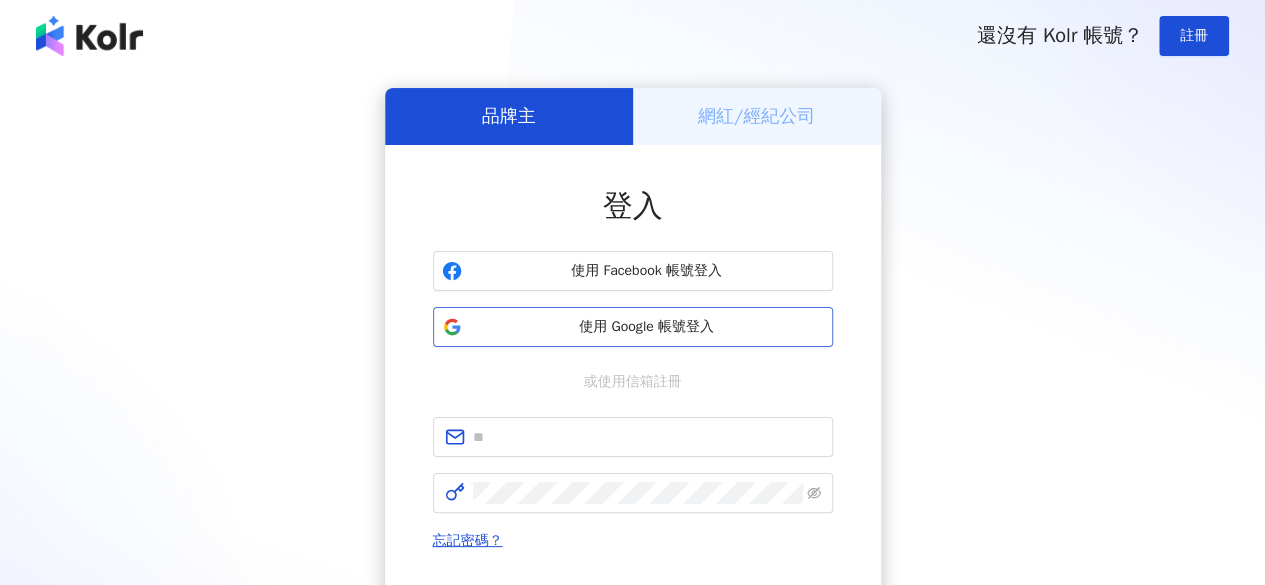 click on "使用 Google 帳號登入" at bounding box center [647, 327] 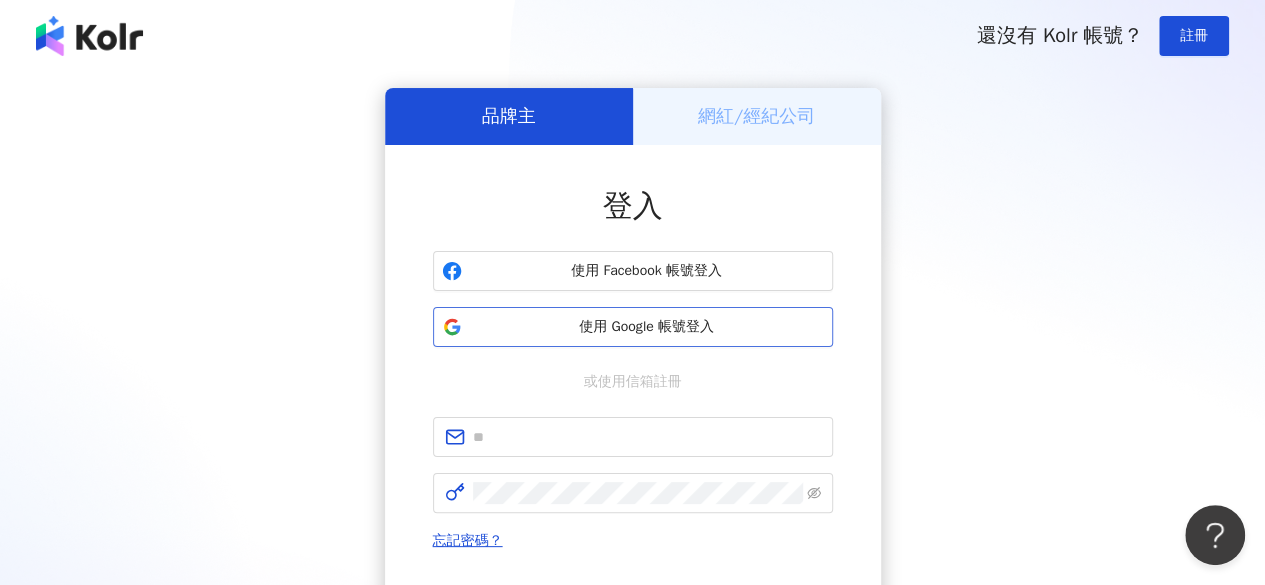 scroll, scrollTop: 0, scrollLeft: 0, axis: both 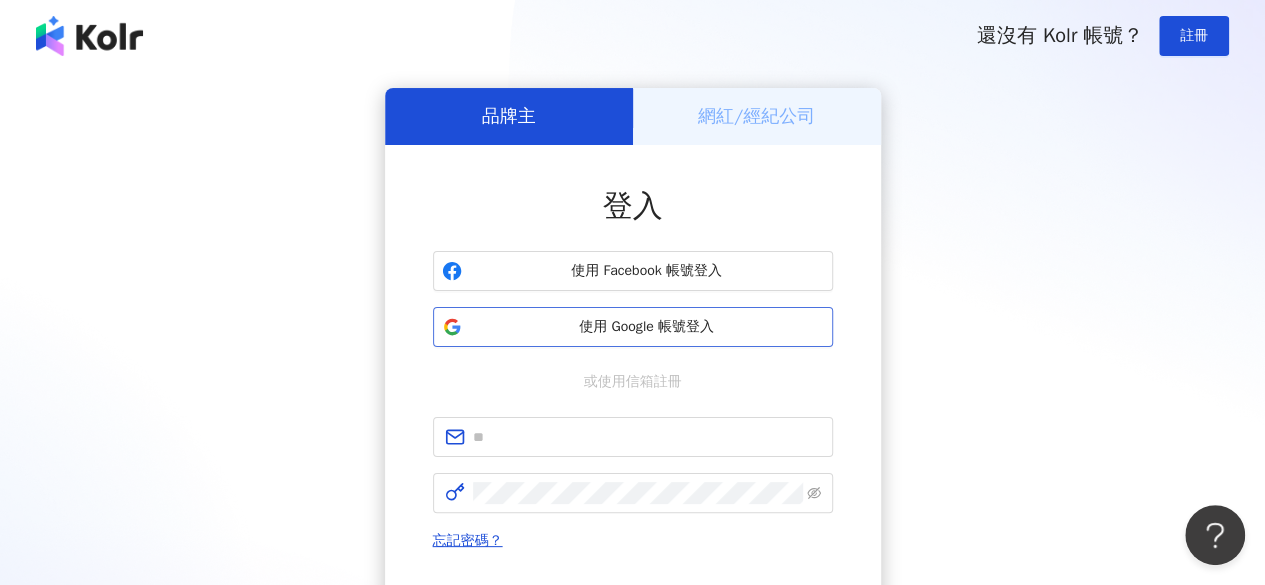 click on "使用 Google 帳號登入" at bounding box center [647, 327] 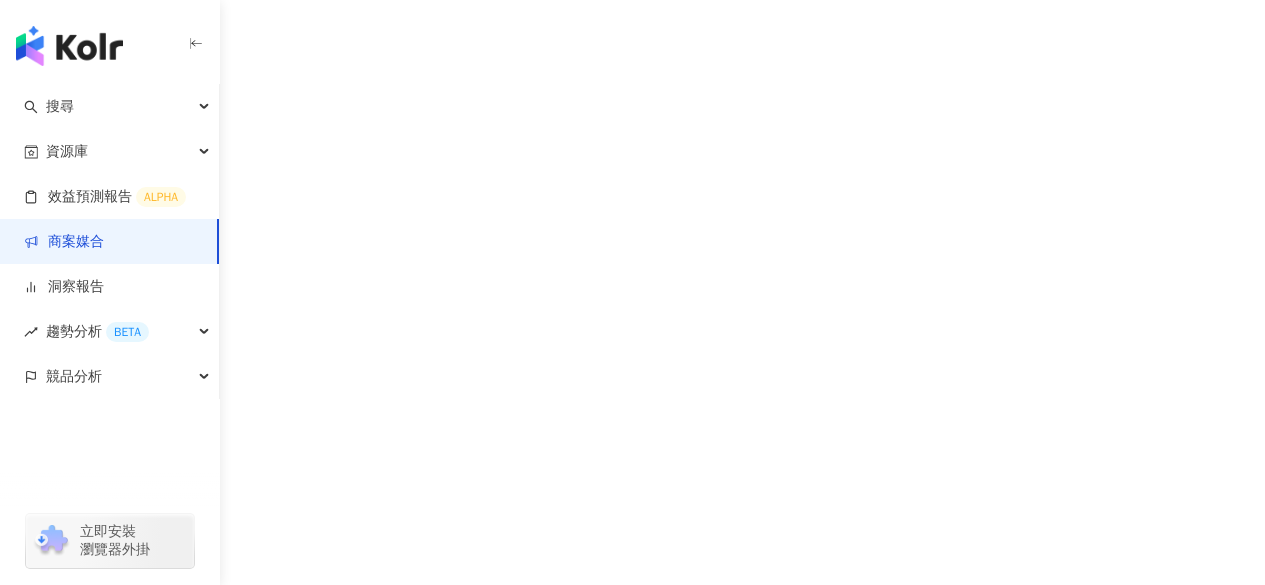 scroll, scrollTop: 0, scrollLeft: 0, axis: both 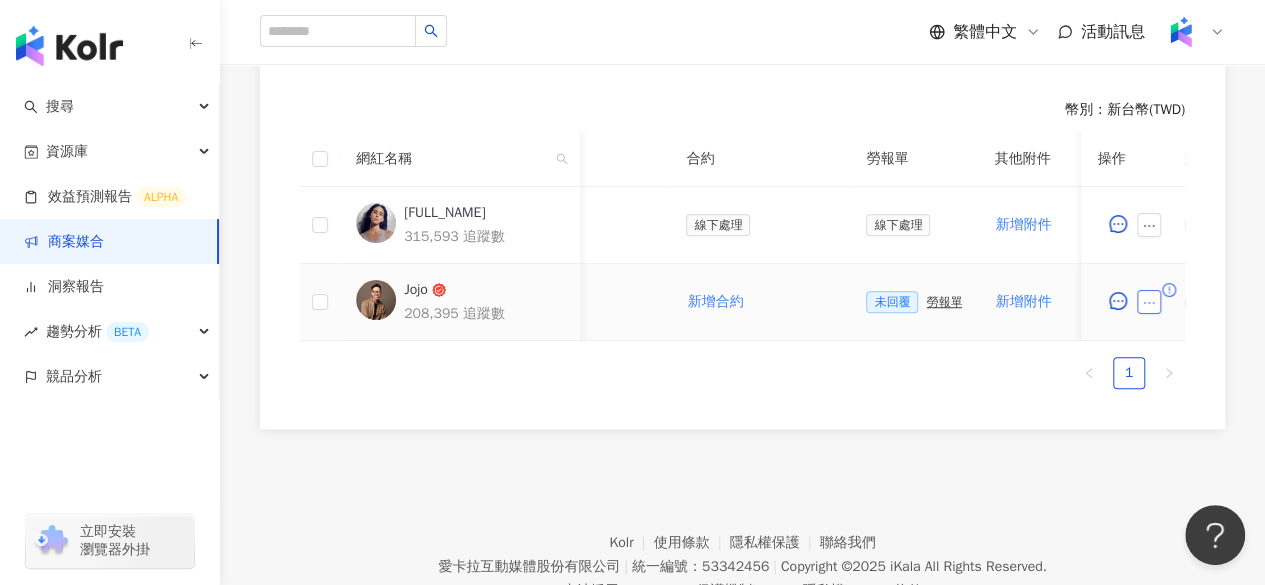 click at bounding box center (1149, 302) 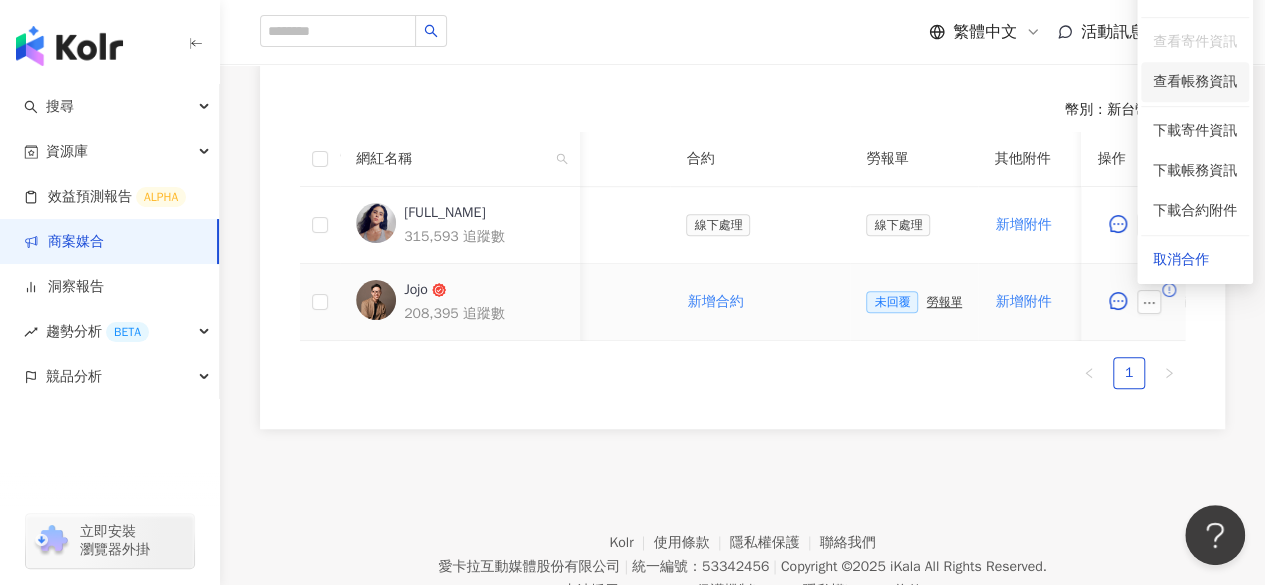 click on "查看帳務資訊" at bounding box center (1195, 82) 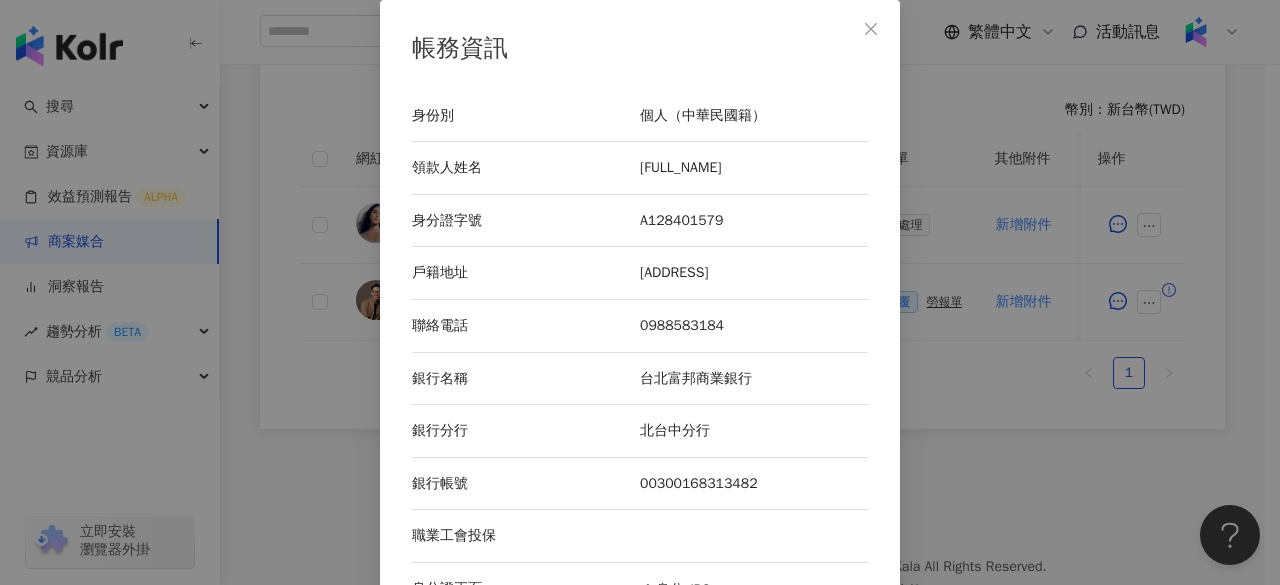 scroll, scrollTop: 182, scrollLeft: 0, axis: vertical 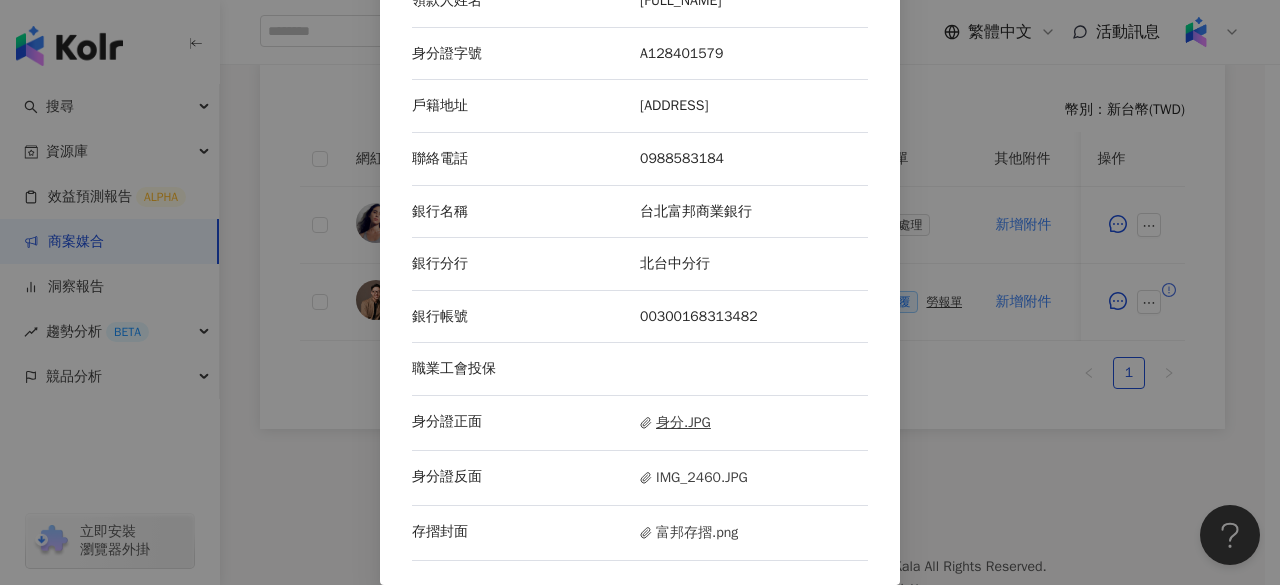 click on "身分.JPG" at bounding box center (675, 423) 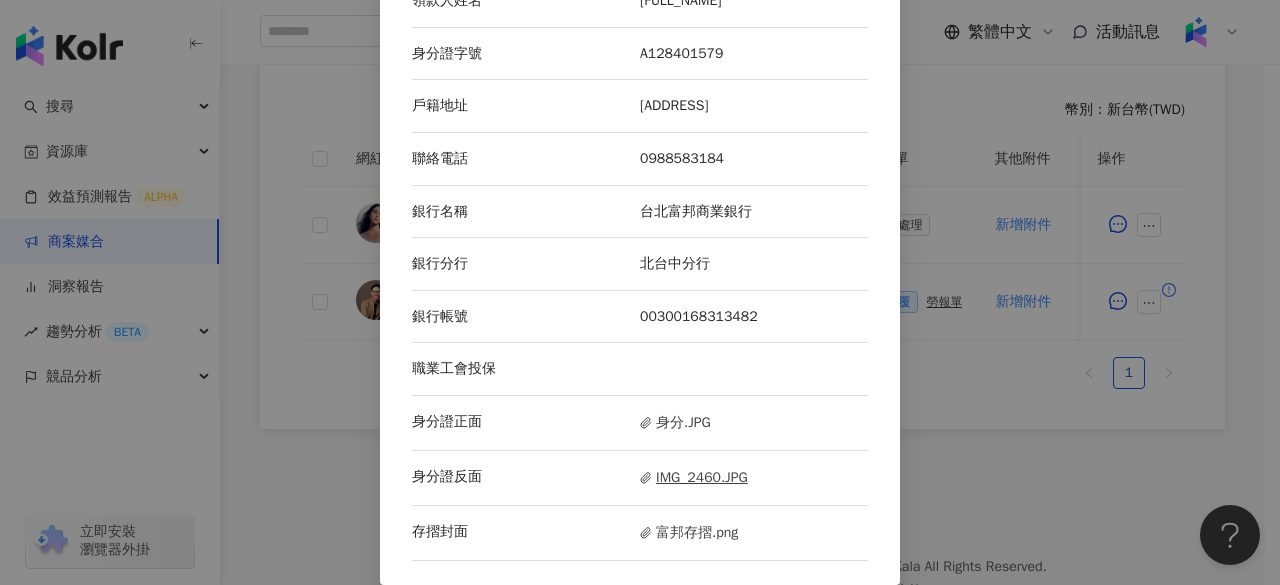 click on "IMG_2460.JPG" at bounding box center [694, 478] 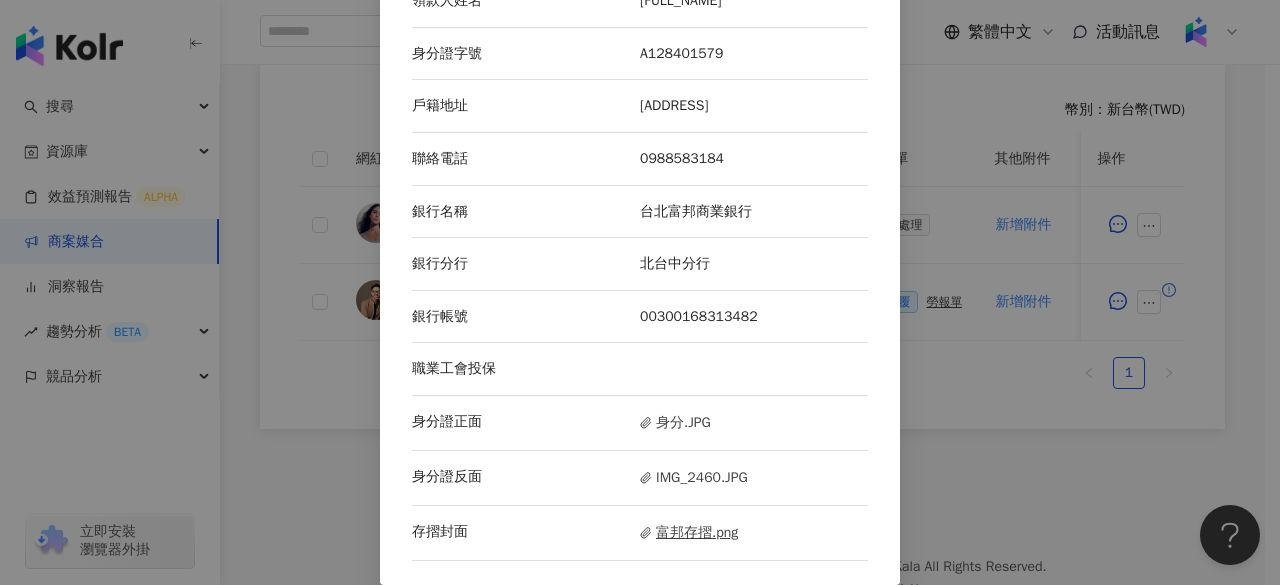 click on "富邦存摺.png" at bounding box center (689, 533) 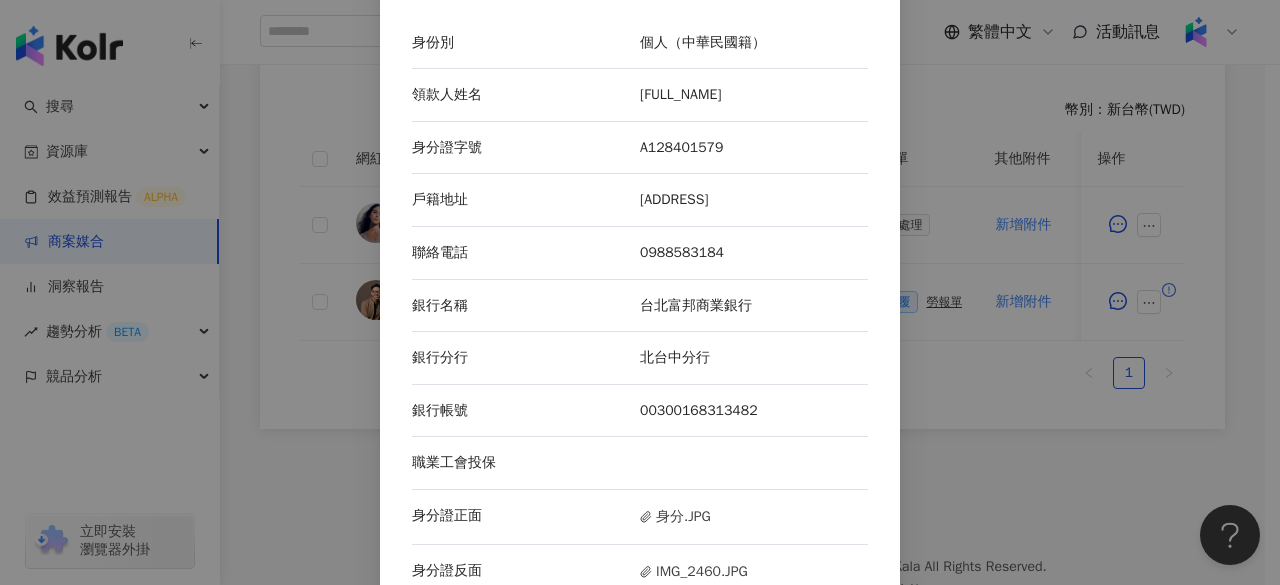 scroll, scrollTop: 72, scrollLeft: 0, axis: vertical 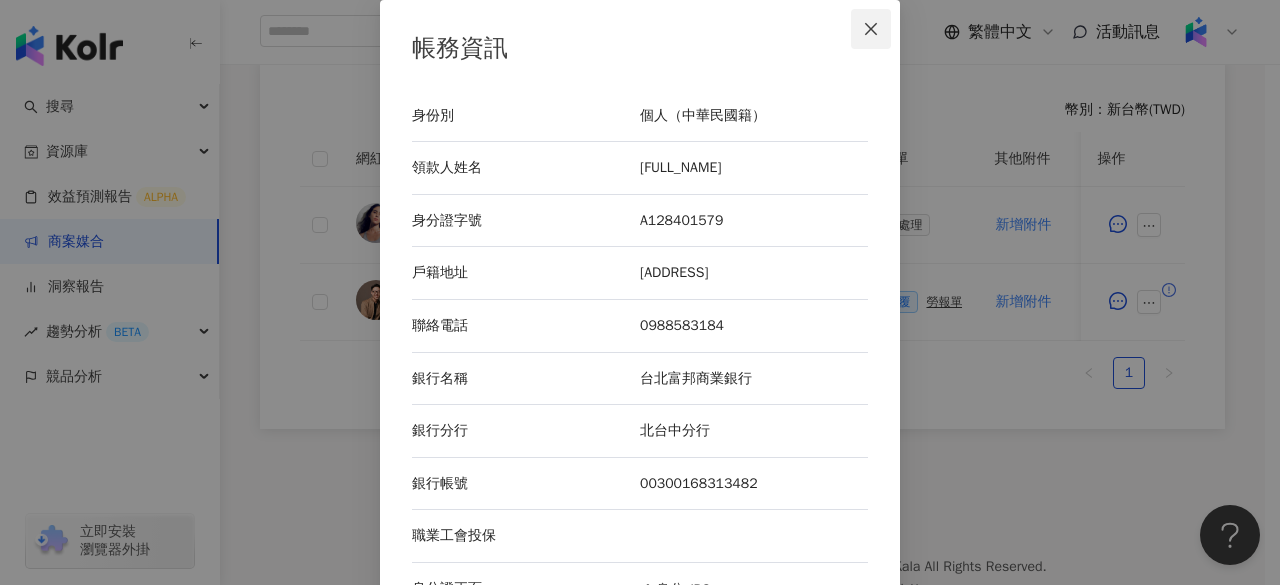 click 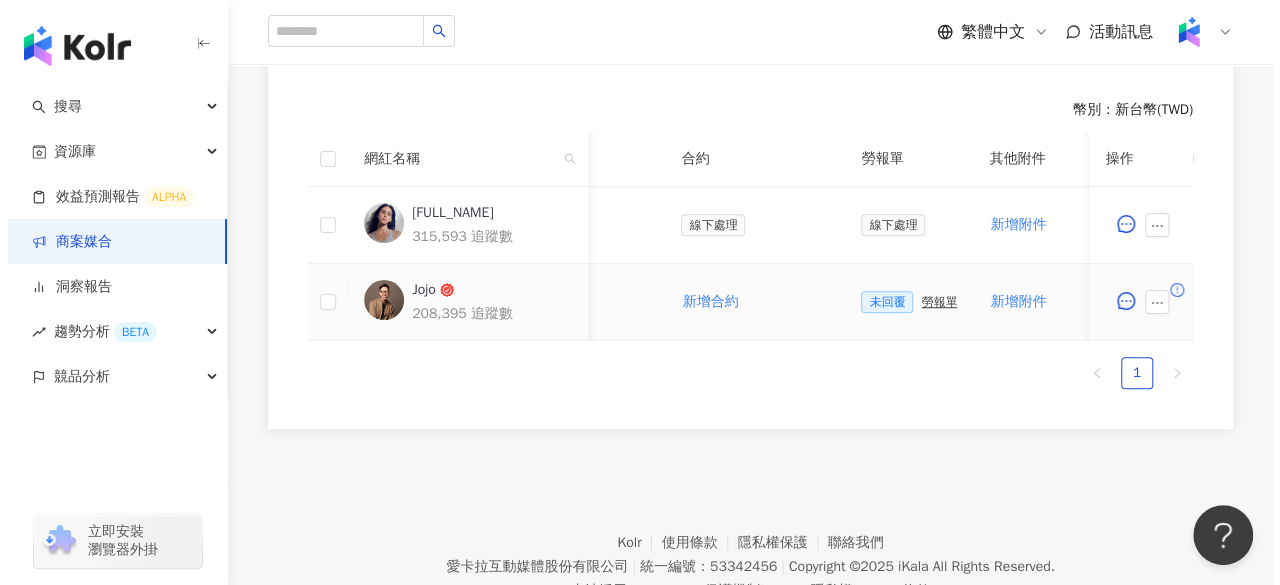 scroll, scrollTop: 0, scrollLeft: 480, axis: horizontal 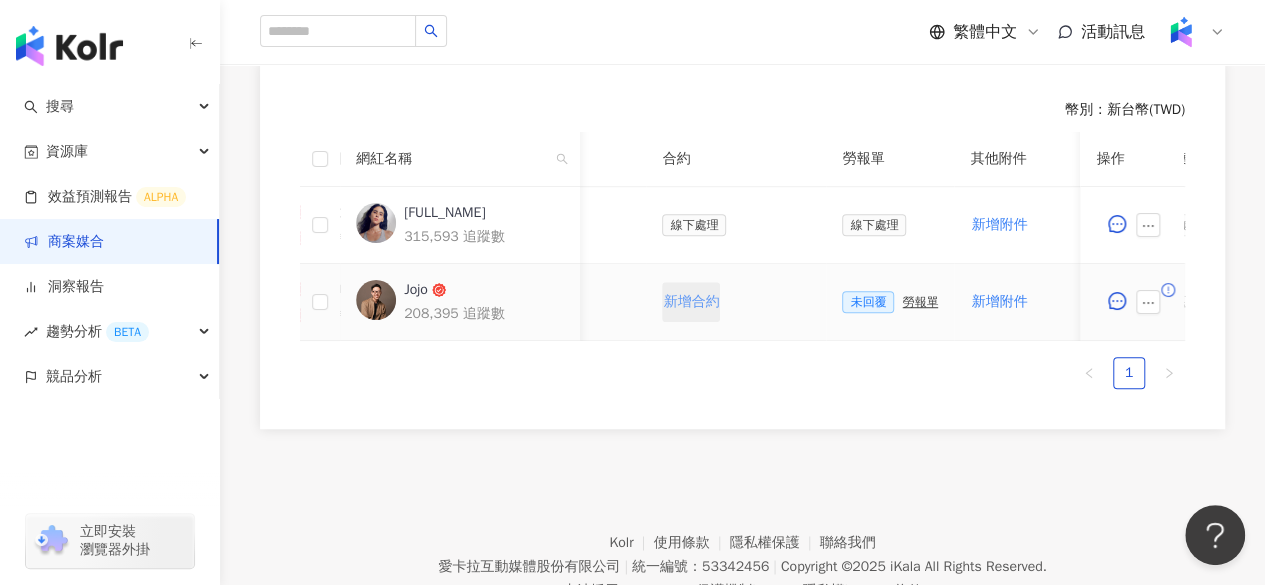 click on "新增合約" at bounding box center (691, 302) 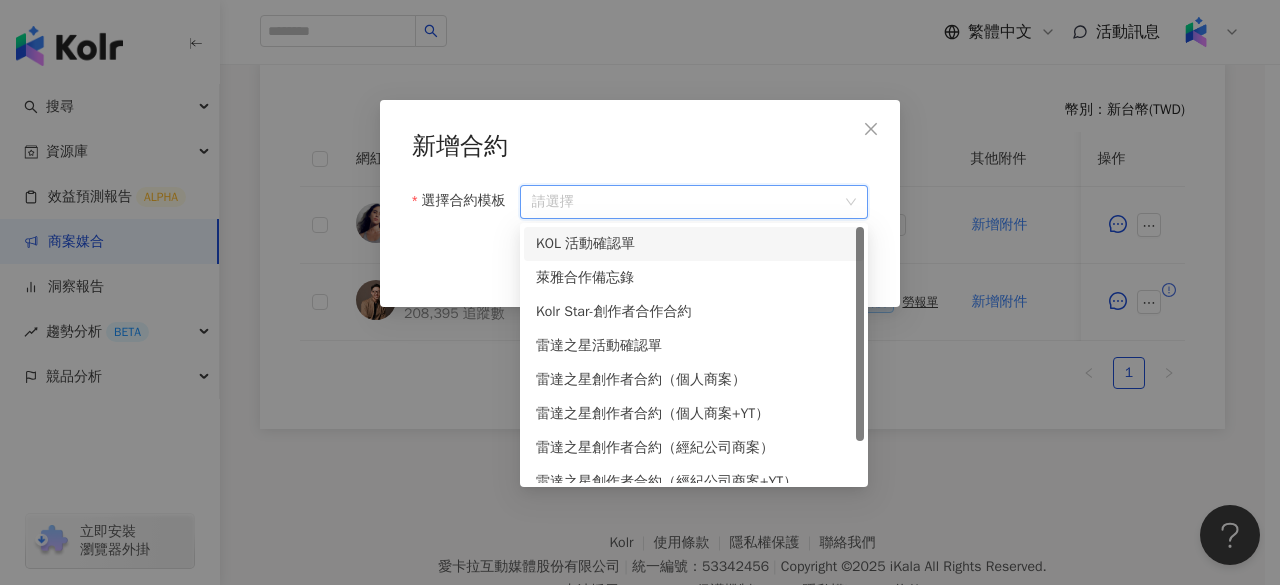 click on "選擇合約模板" at bounding box center [694, 202] 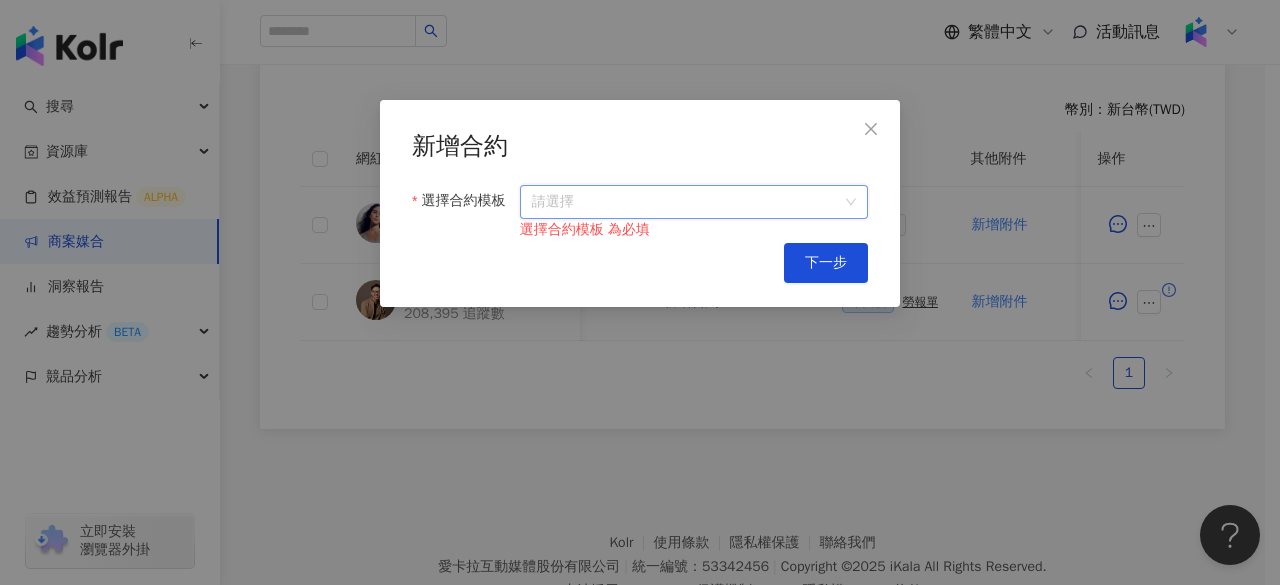 click on "選擇合約模板" at bounding box center (694, 202) 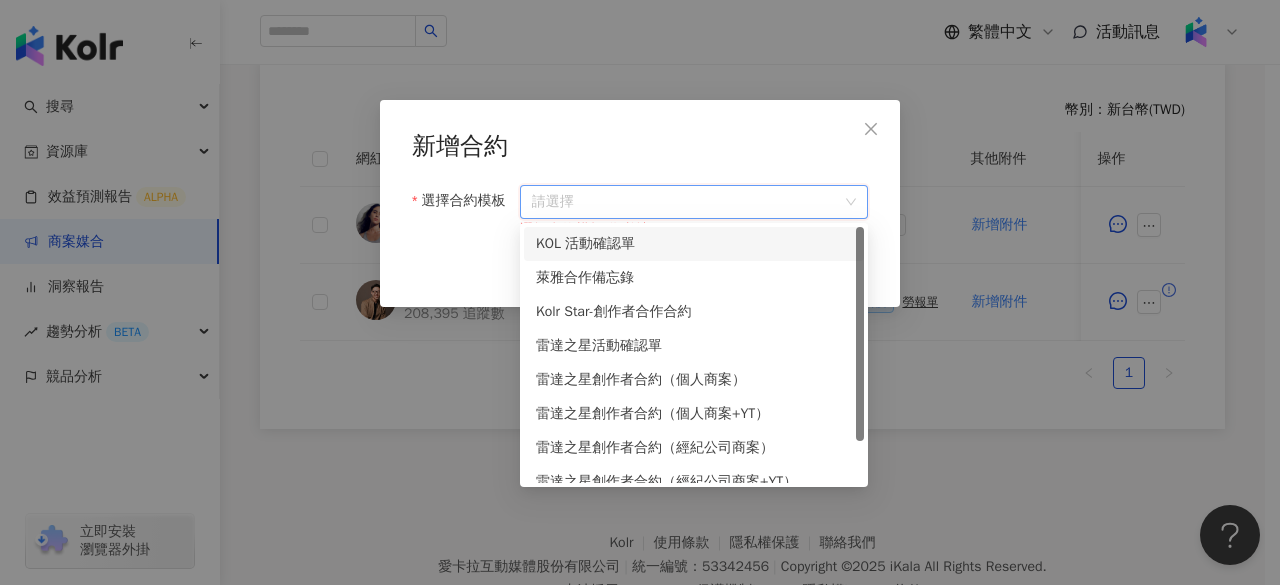 click on "KOL 活動確認單" at bounding box center (694, 244) 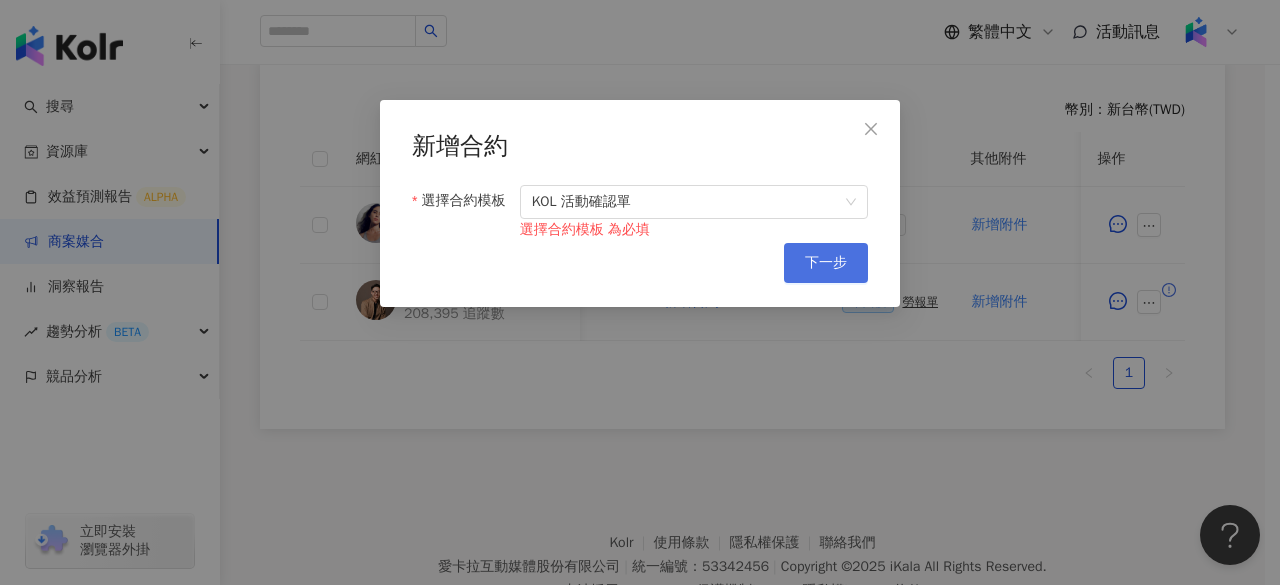 click on "下一步" at bounding box center [826, 263] 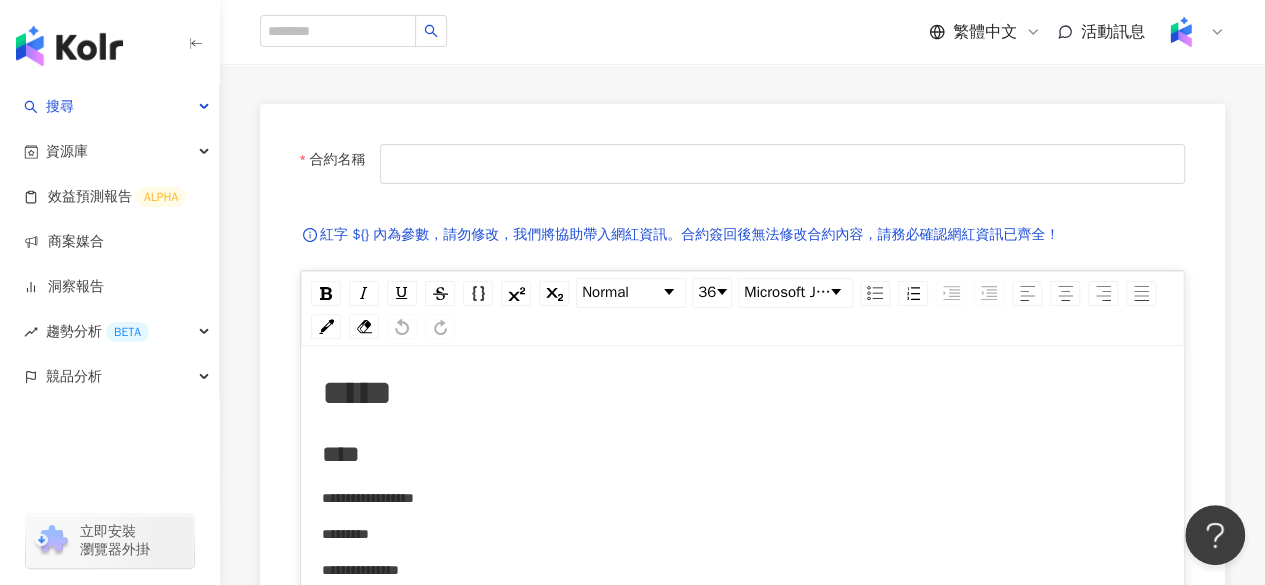 scroll, scrollTop: 147, scrollLeft: 0, axis: vertical 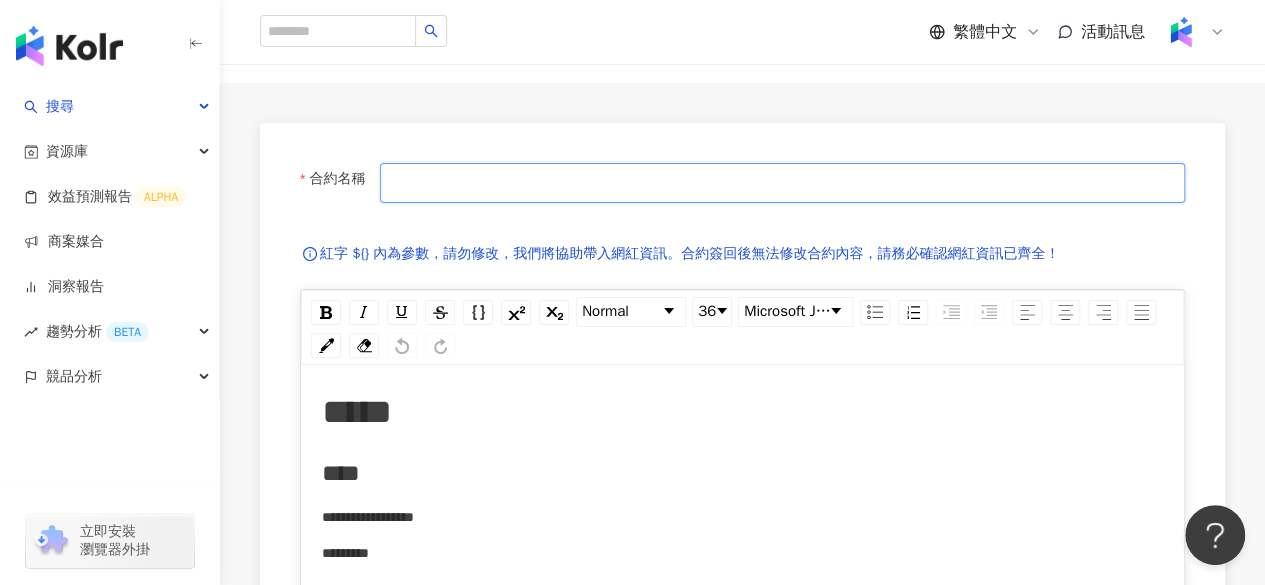 click on "合約名稱" at bounding box center (782, 183) 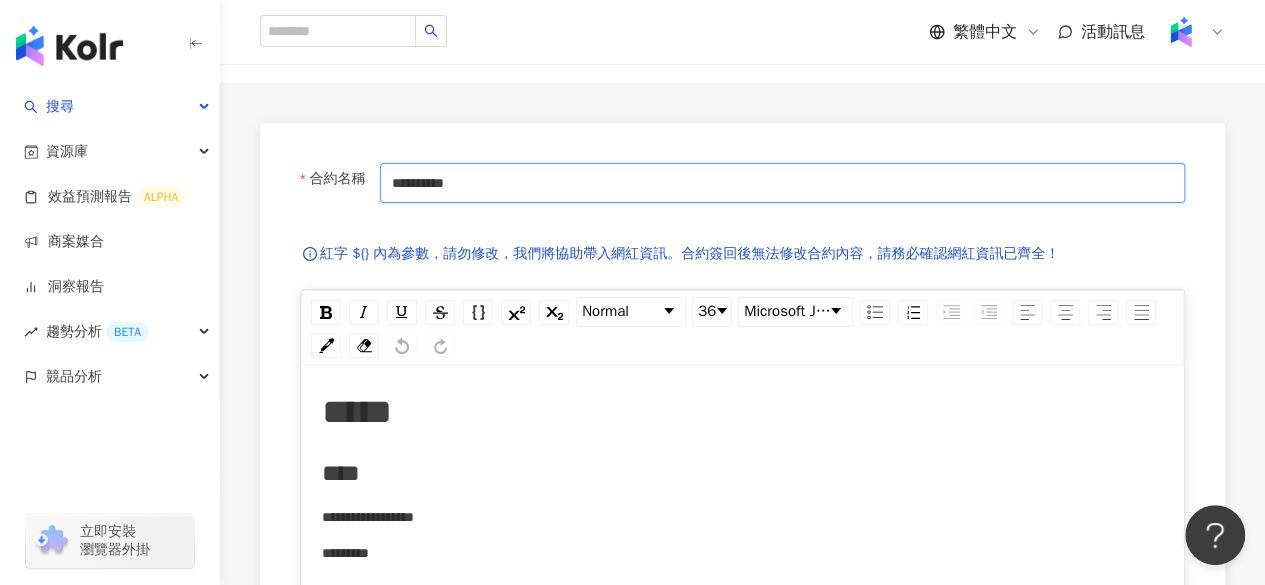paste on "**********" 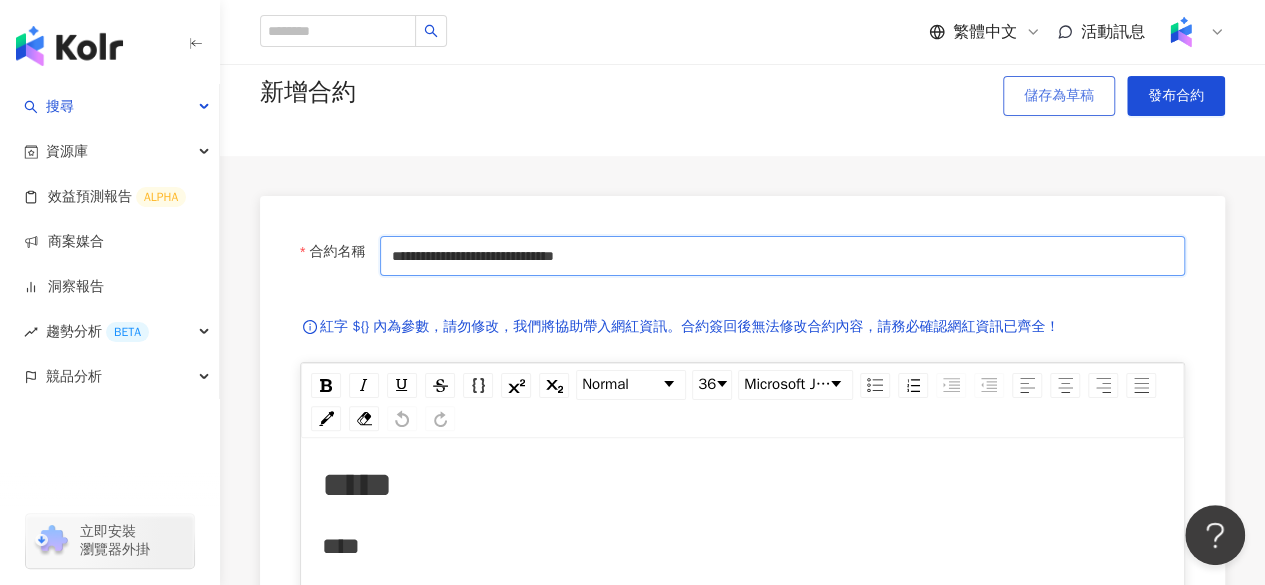type on "**********" 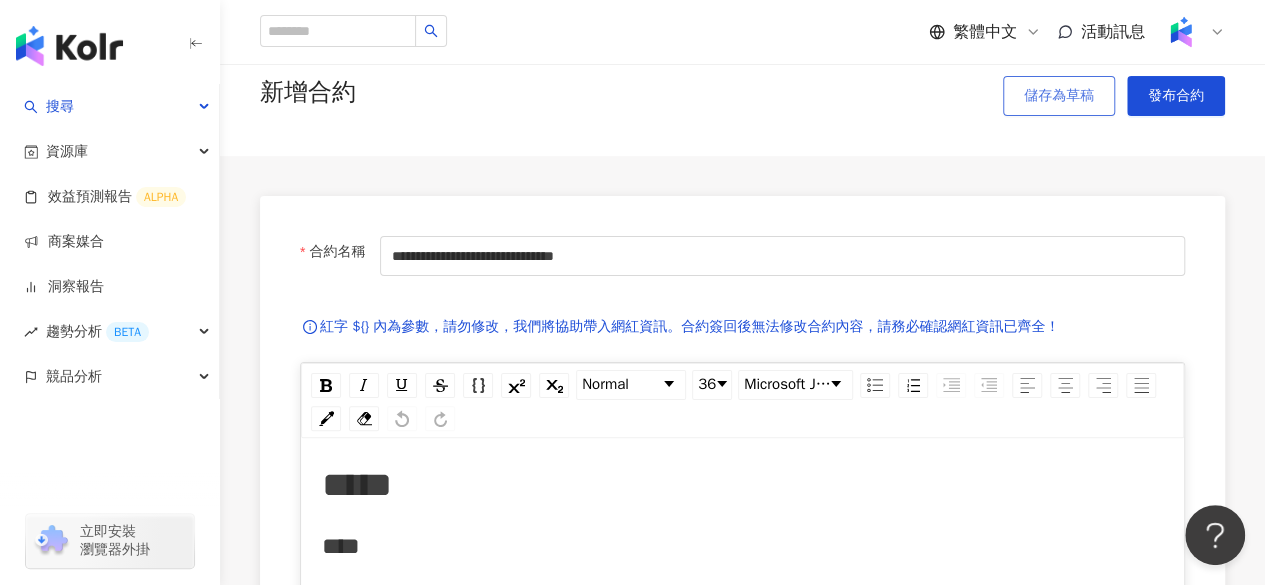 click on "儲存為草稿" at bounding box center [1059, 96] 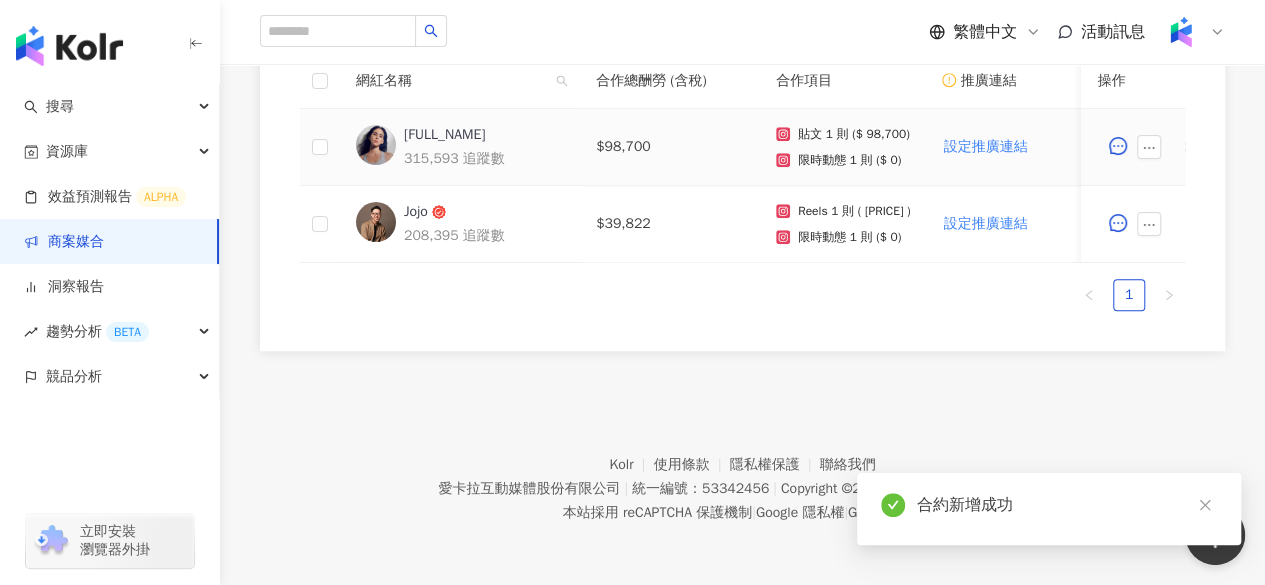 scroll, scrollTop: 593, scrollLeft: 0, axis: vertical 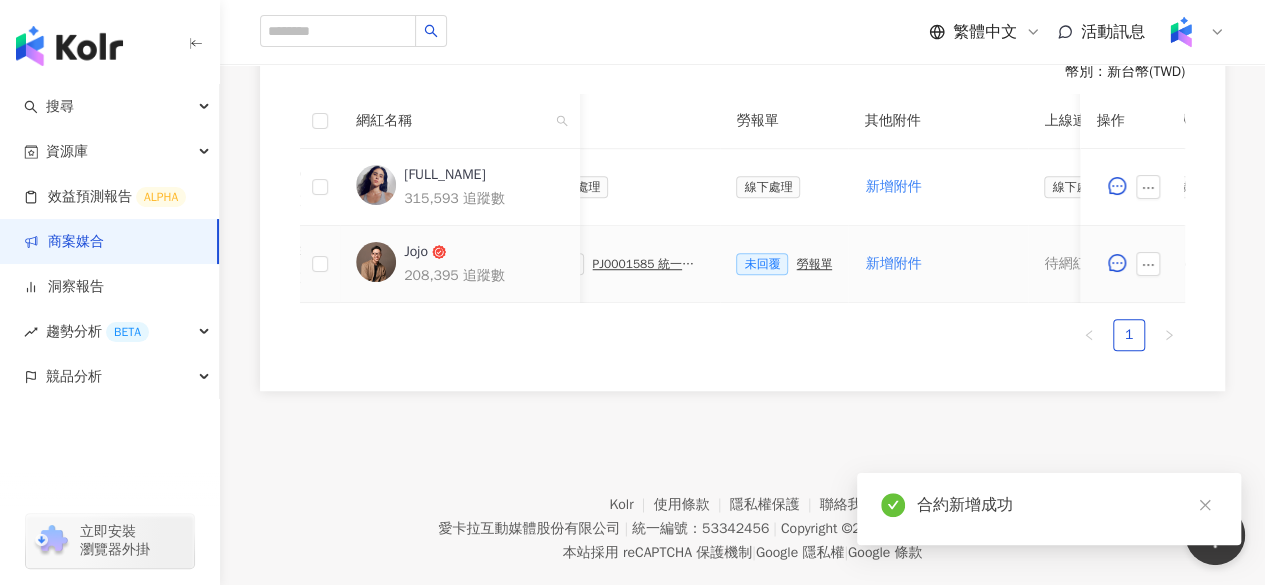 click on "PJ0001585 統一企業_瑞穗鮮乳_2025Q3_KOL合作" at bounding box center (648, 264) 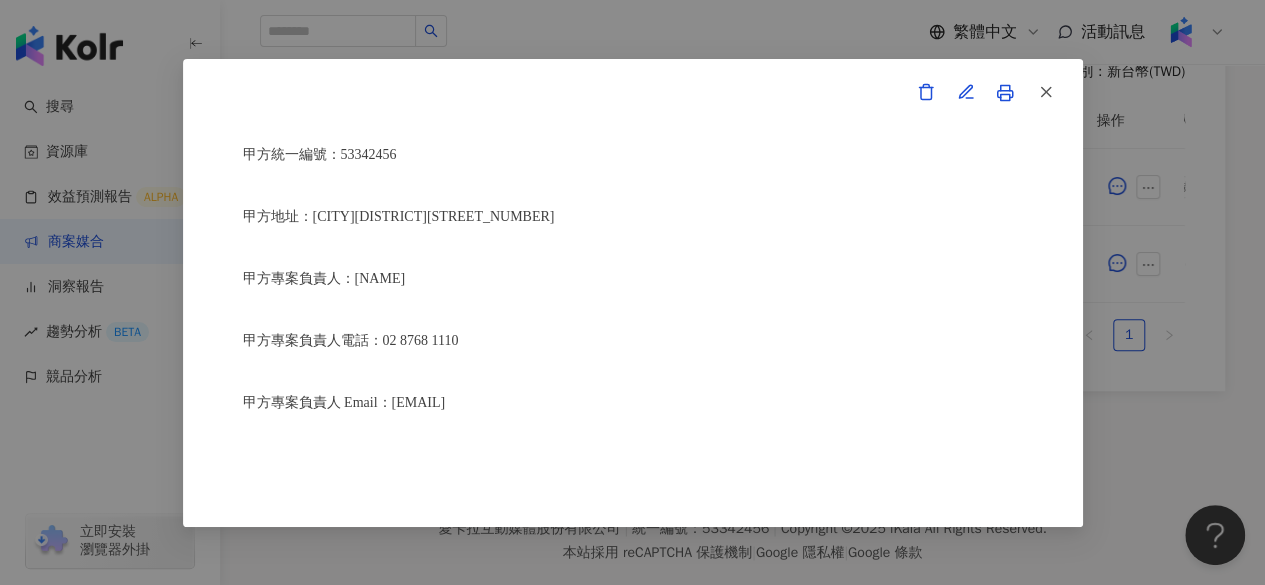scroll, scrollTop: 320, scrollLeft: 0, axis: vertical 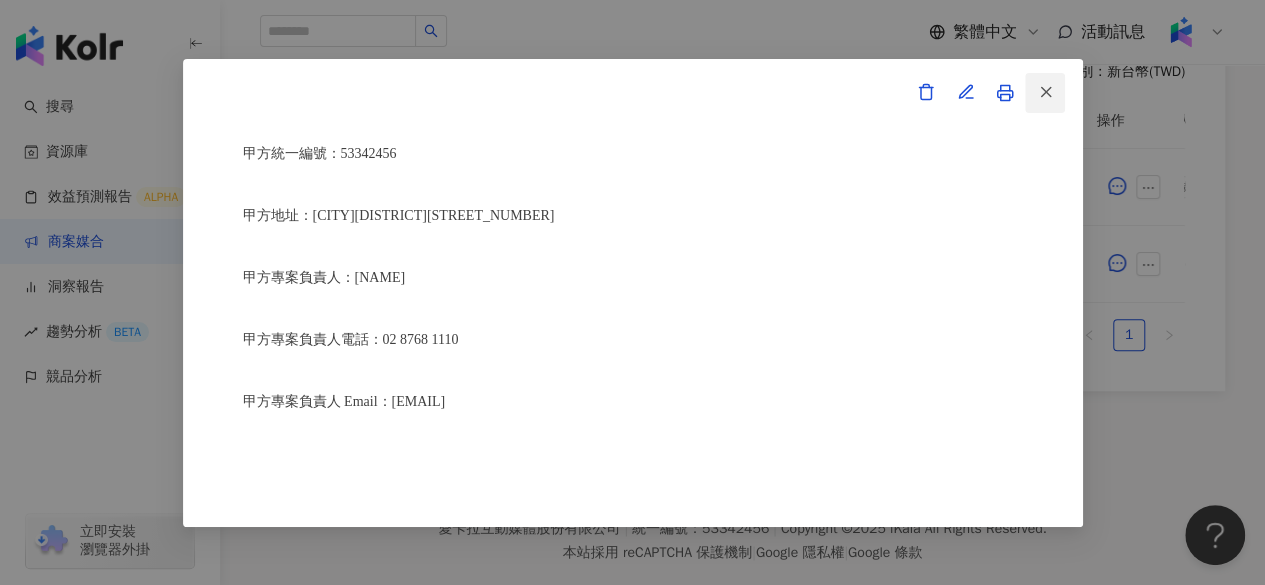 click 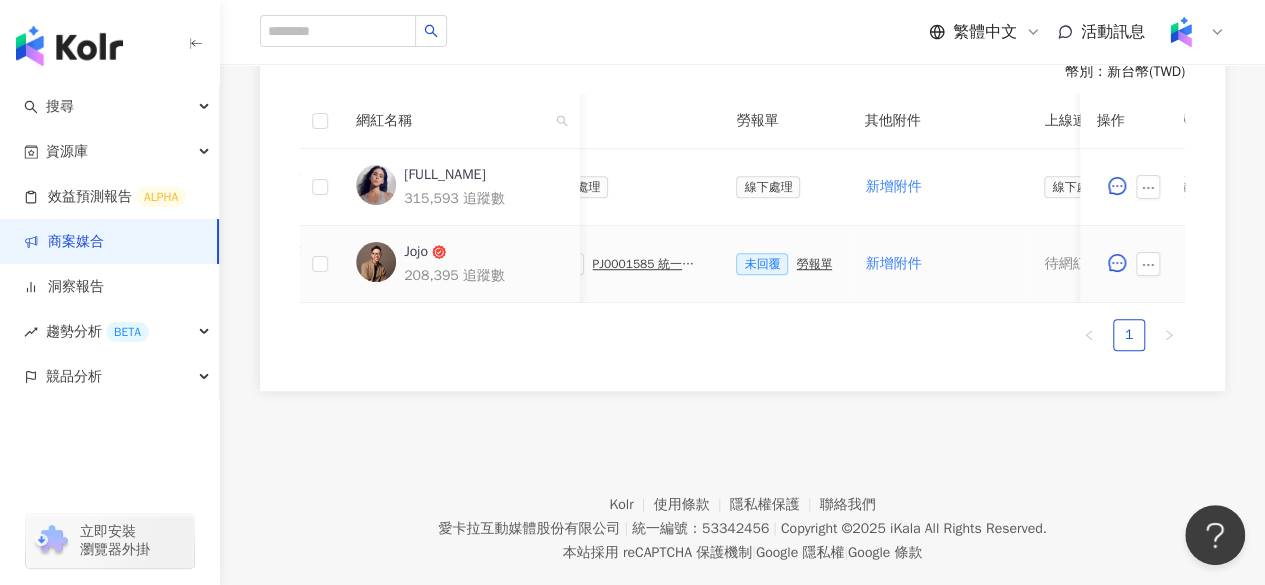 click on "未回覆 勞報單" at bounding box center (784, 264) 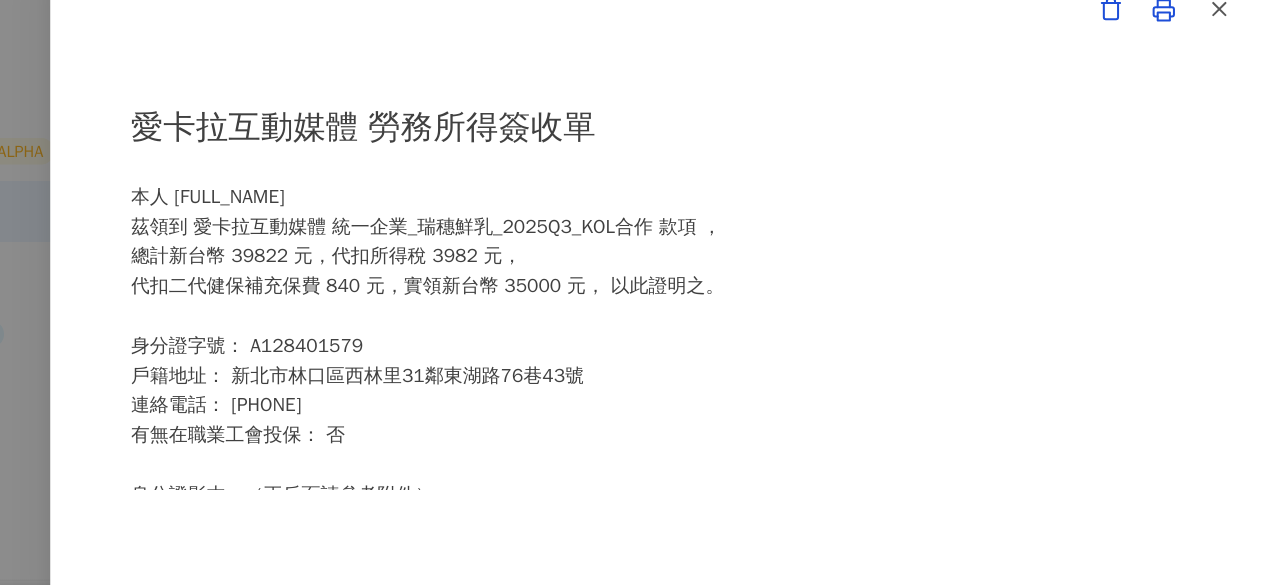scroll, scrollTop: 593, scrollLeft: 0, axis: vertical 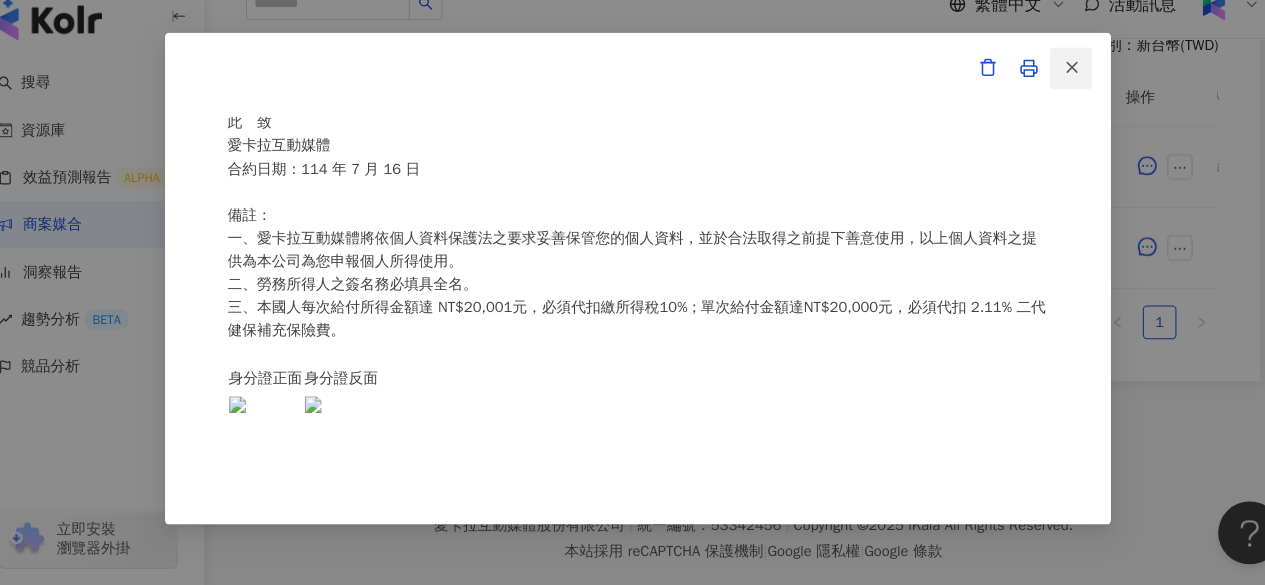 click at bounding box center [1046, 92] 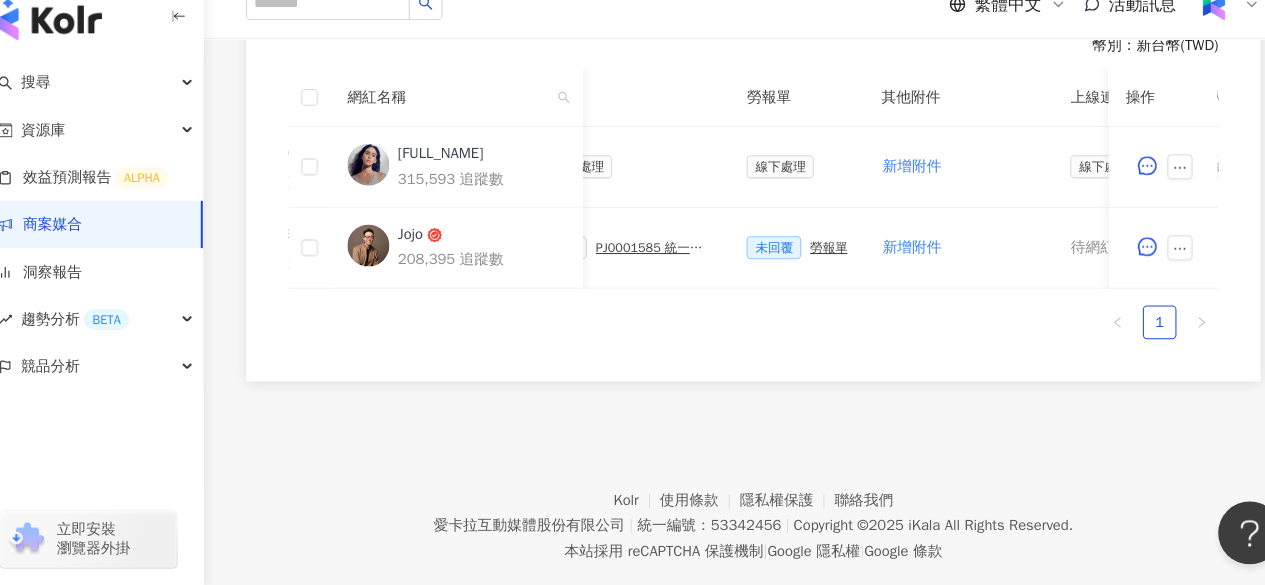 scroll, scrollTop: 593, scrollLeft: 0, axis: vertical 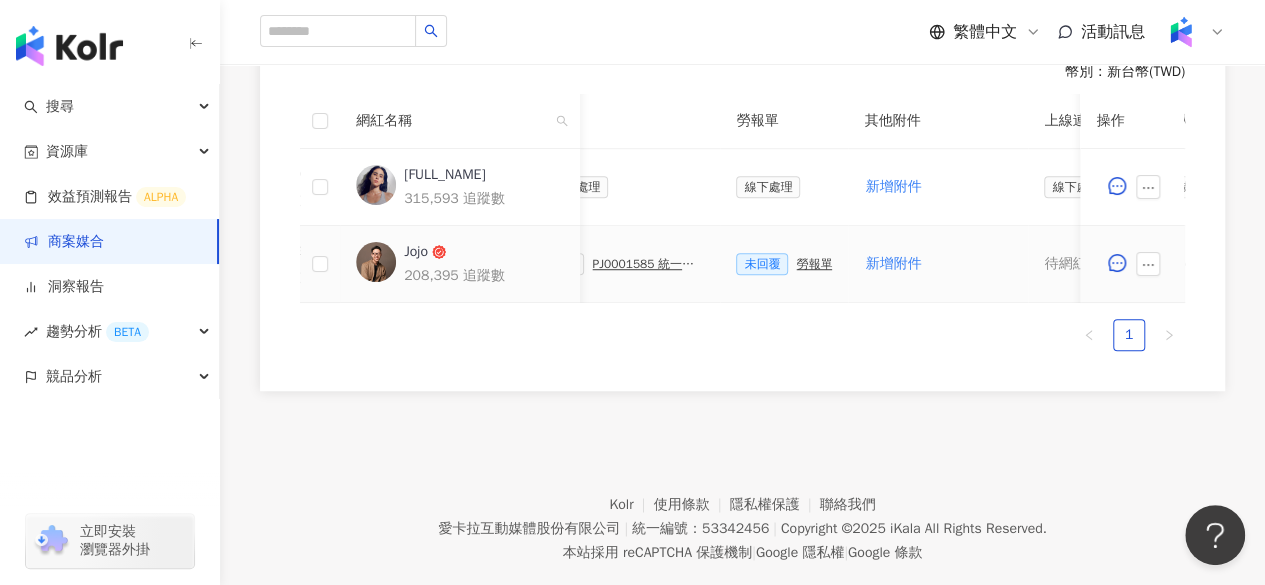 click on "PJ0001585 統一企業_瑞穗鮮乳_2025Q3_KOL合作" at bounding box center [648, 264] 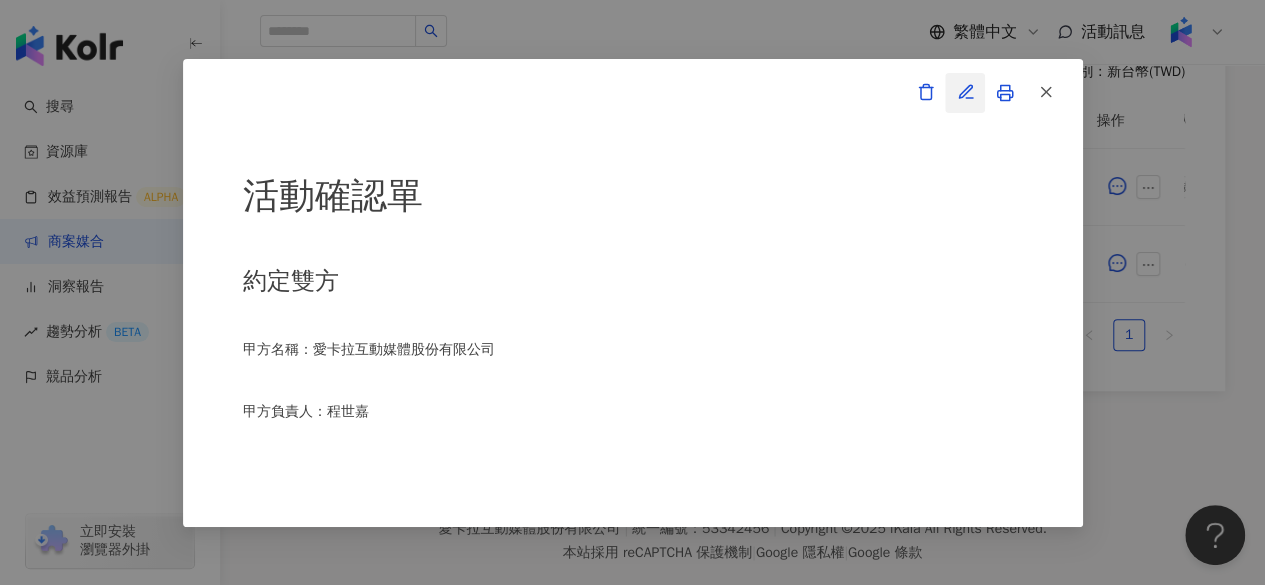 click 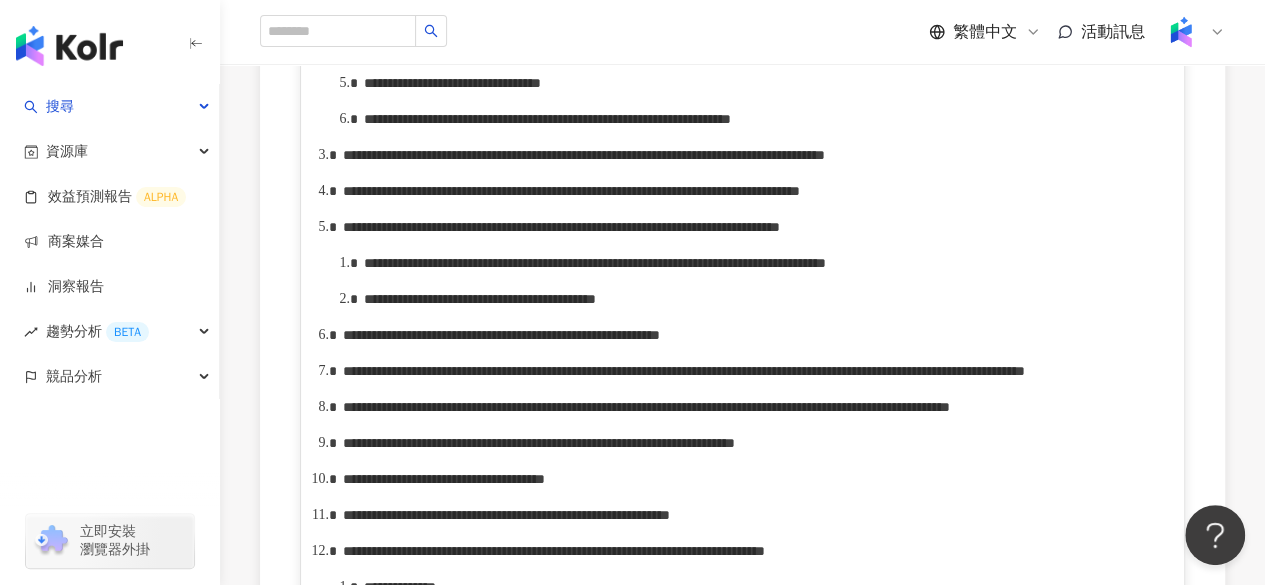 scroll, scrollTop: 1221, scrollLeft: 0, axis: vertical 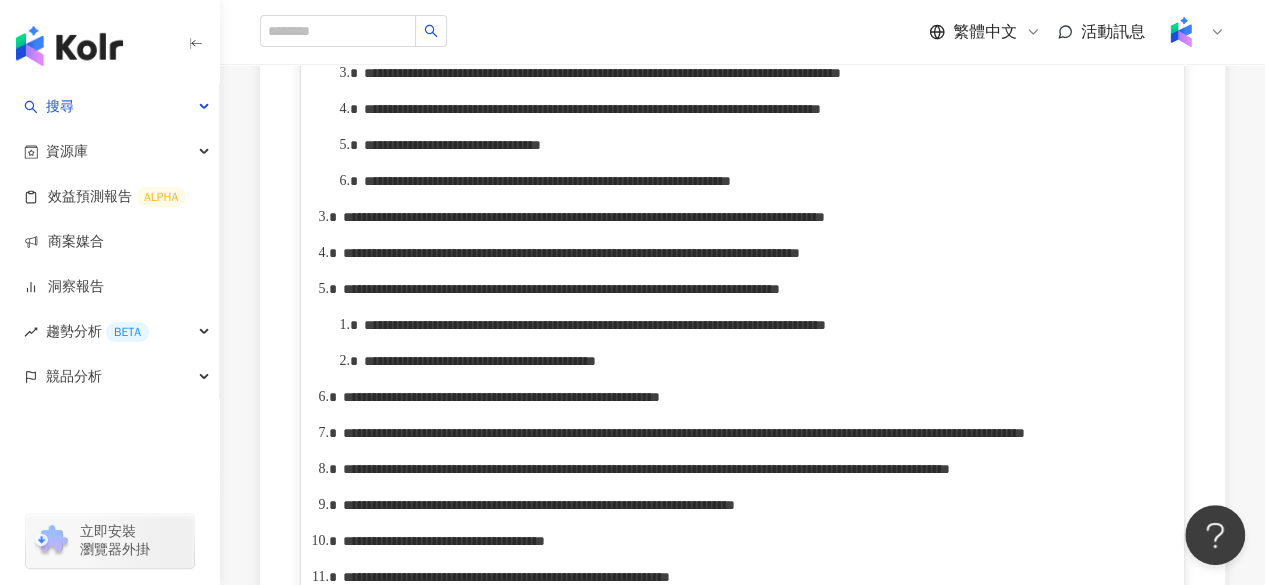 click on "**********" at bounding box center [592, 109] 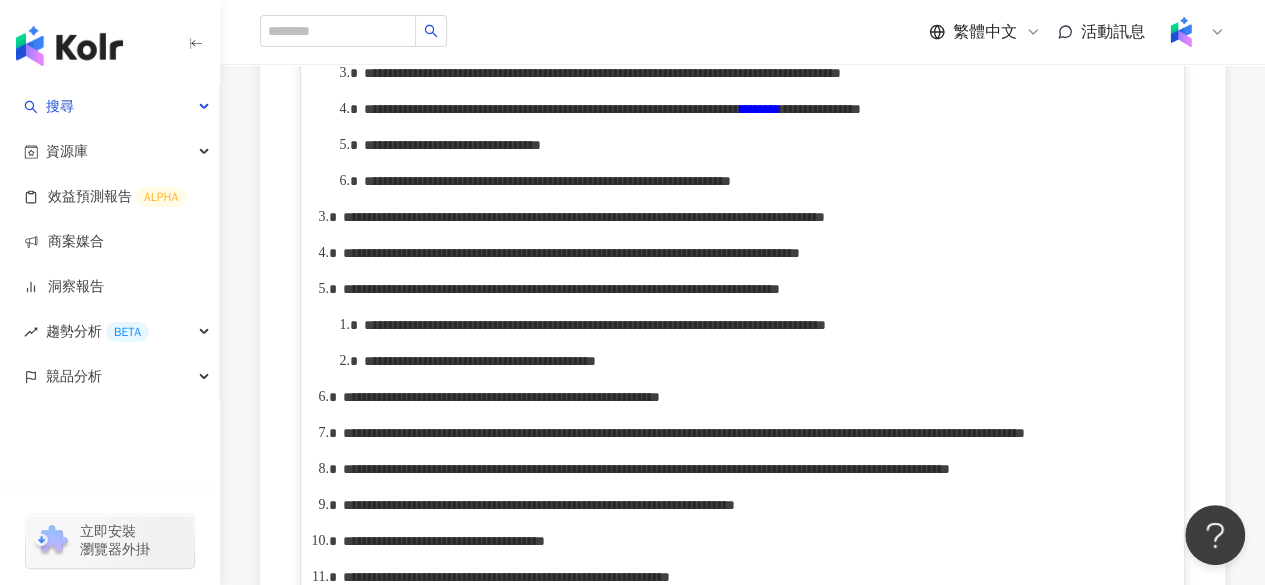 click on "**********" at bounding box center (764, 109) 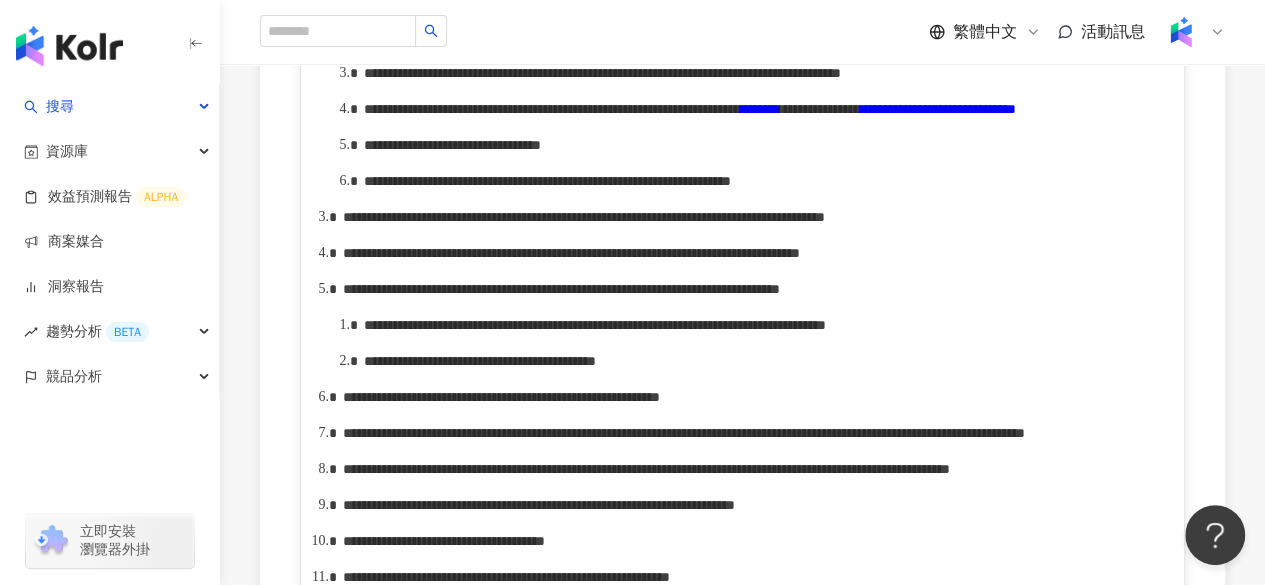 click on "**********" at bounding box center (552, 109) 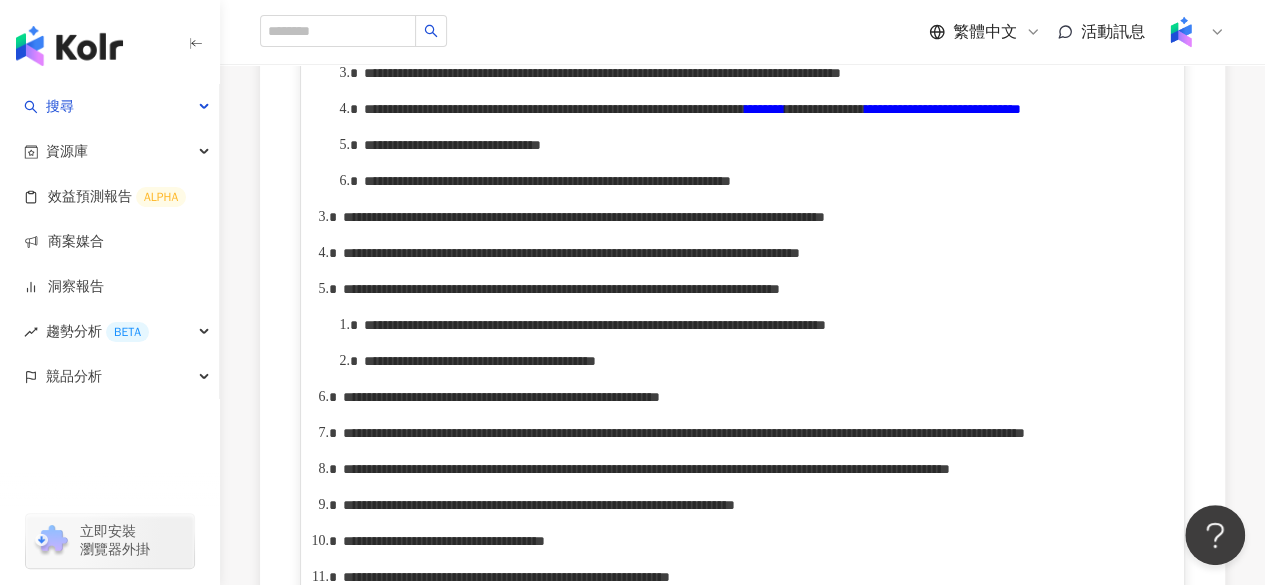 click on "**********" at bounding box center [943, 109] 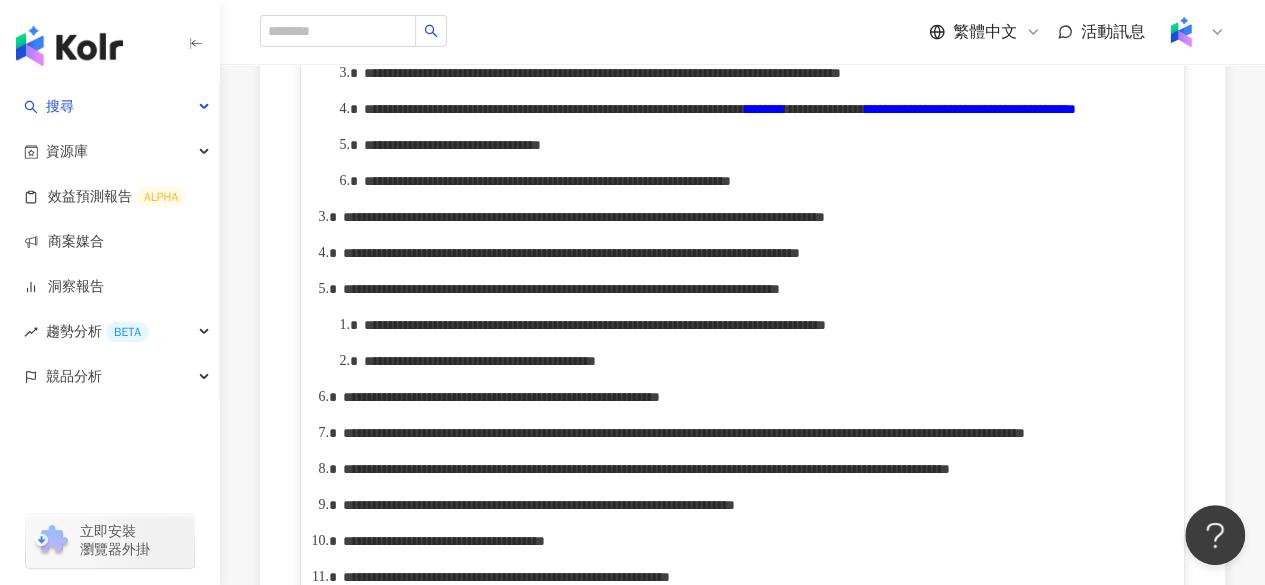 click on "**********" at bounding box center [970, 109] 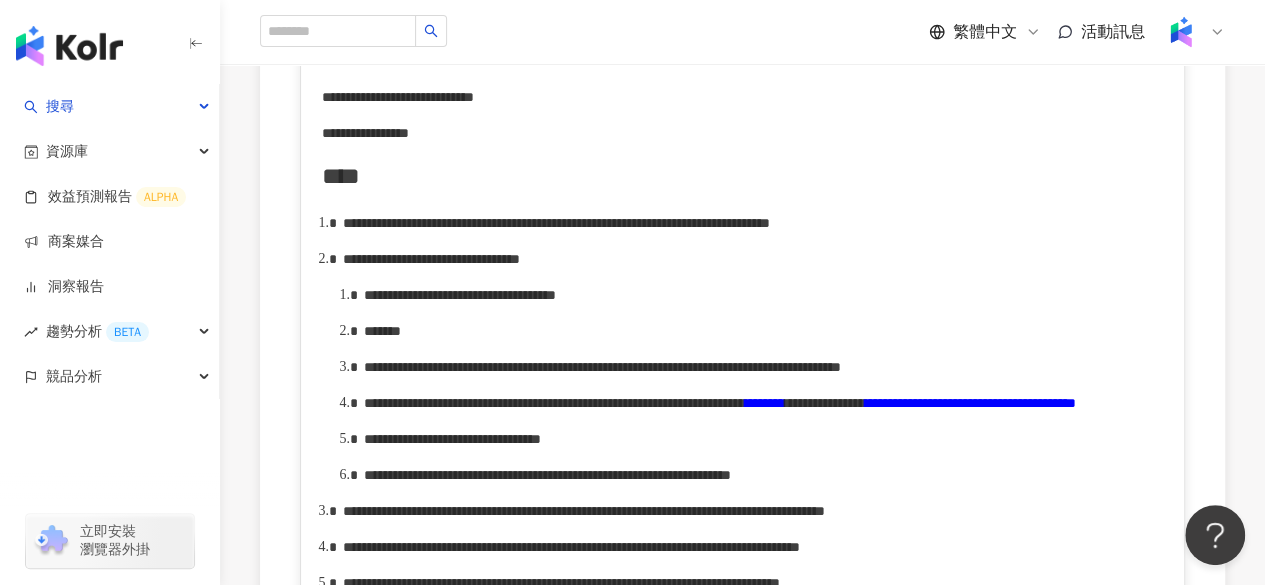 scroll, scrollTop: 921, scrollLeft: 0, axis: vertical 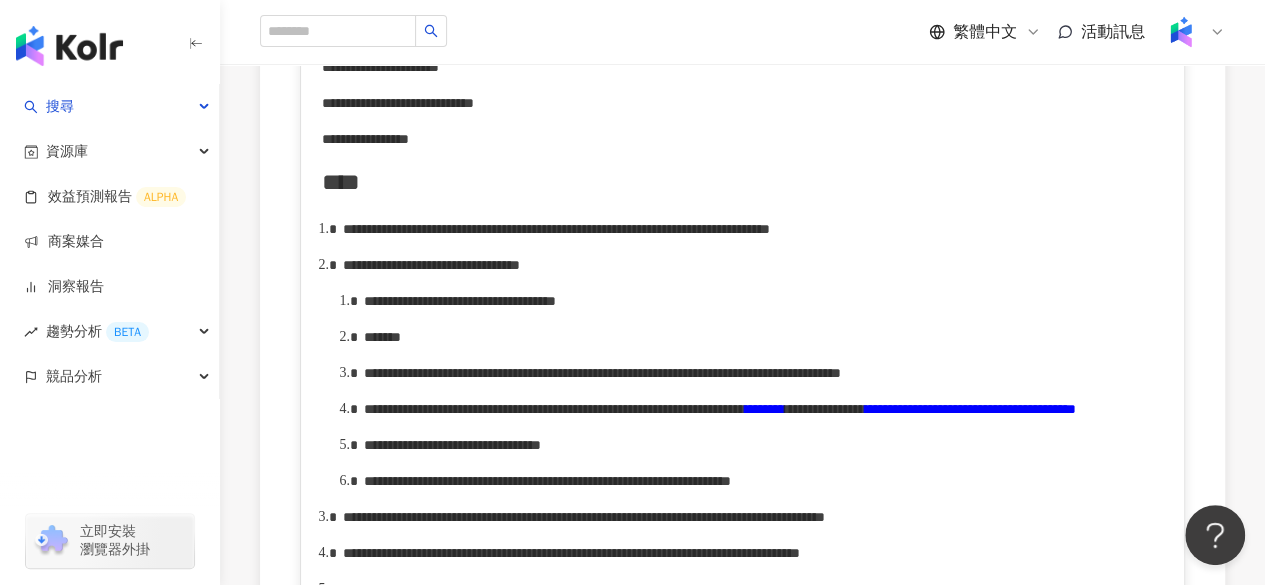 click on "**********" at bounding box center (431, 265) 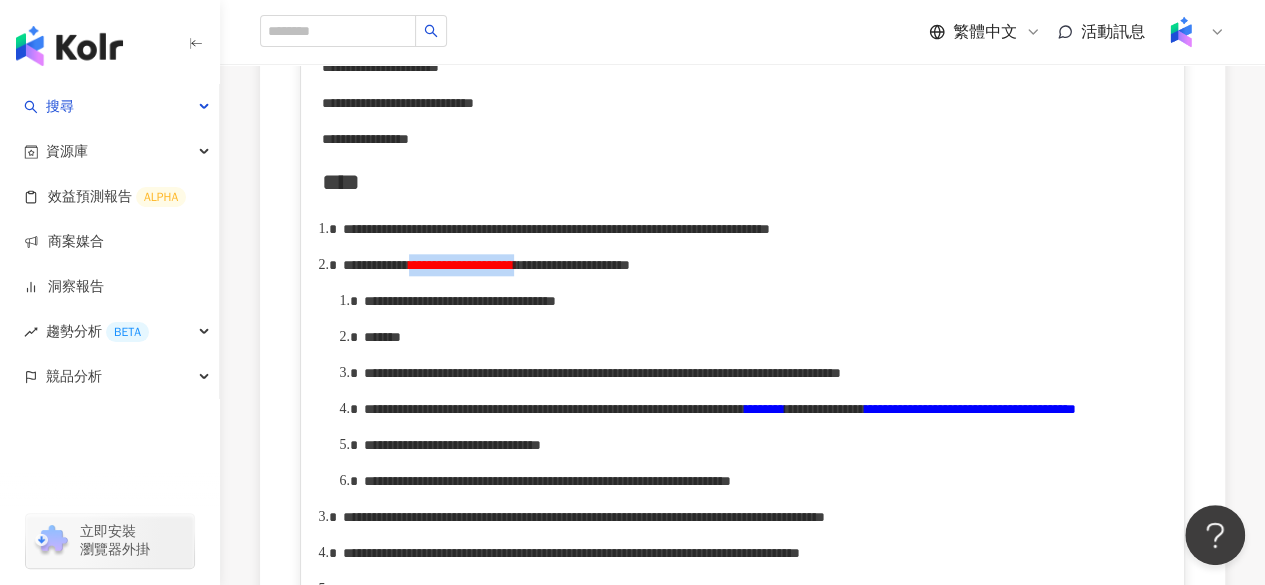 drag, startPoint x: 526, startPoint y: 288, endPoint x: 772, endPoint y: 283, distance: 246.05081 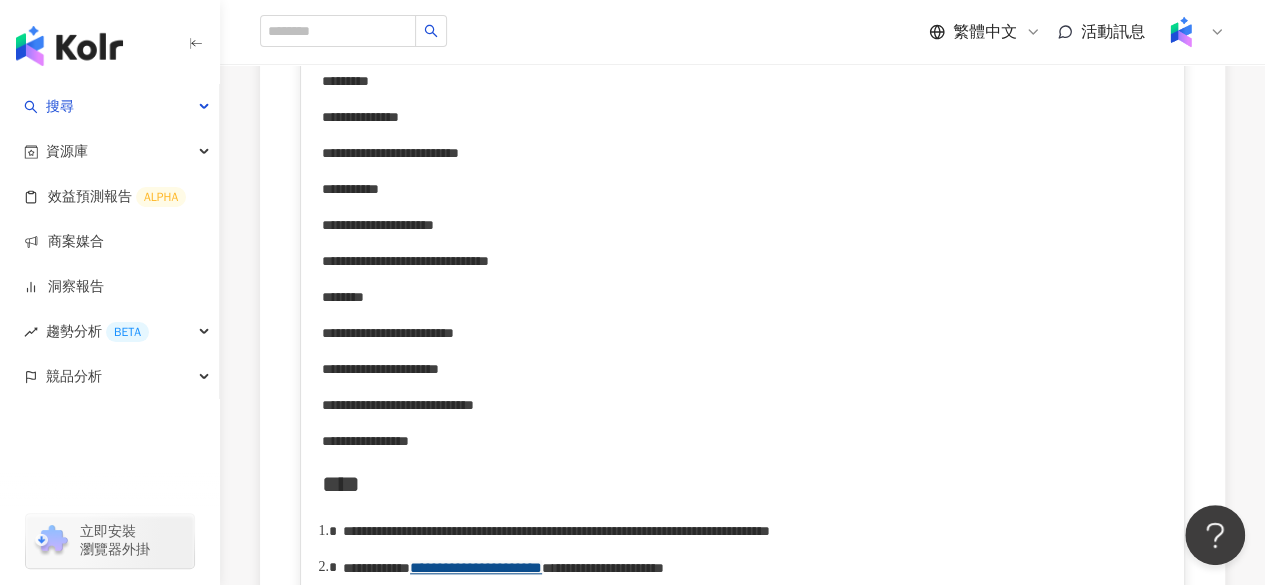 scroll, scrollTop: 285, scrollLeft: 0, axis: vertical 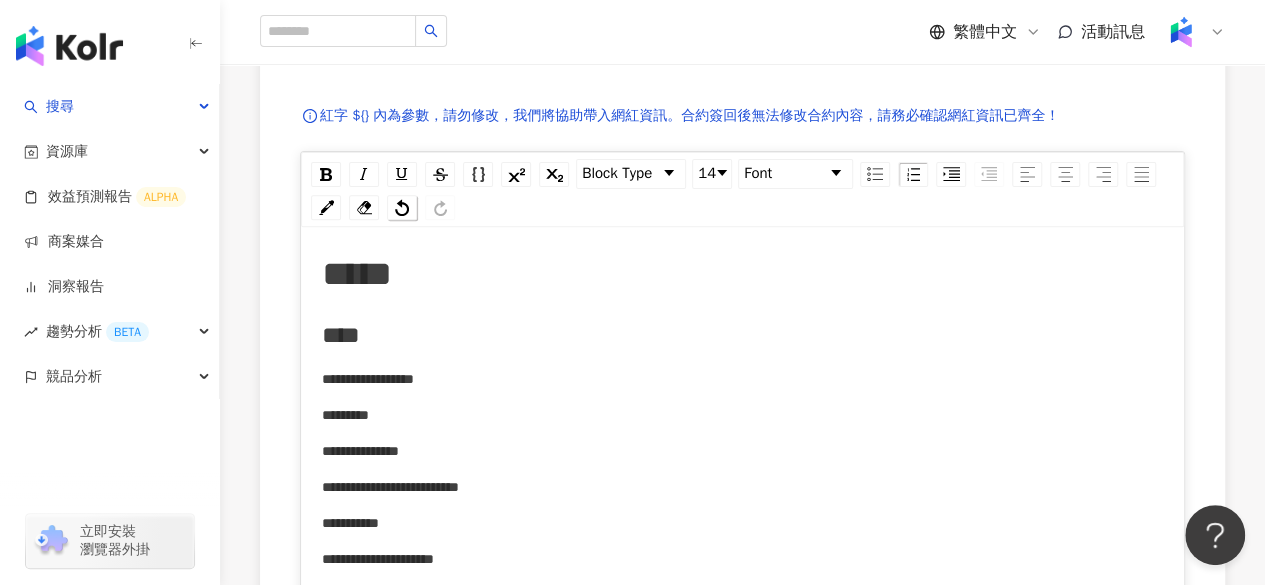 click at bounding box center (402, 207) 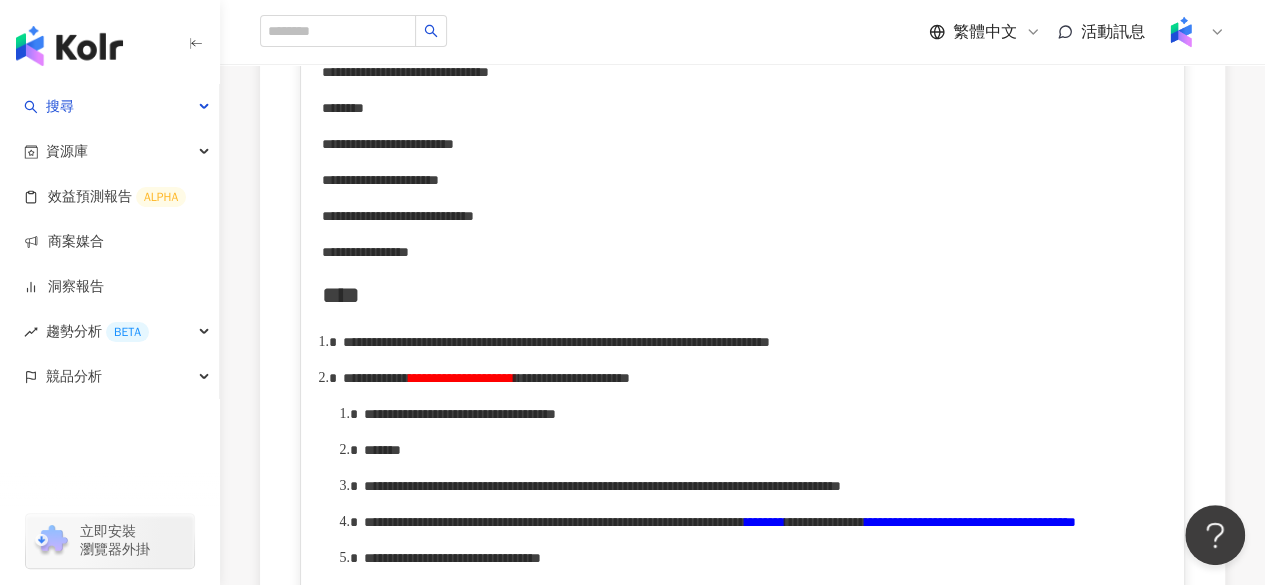 scroll, scrollTop: 809, scrollLeft: 0, axis: vertical 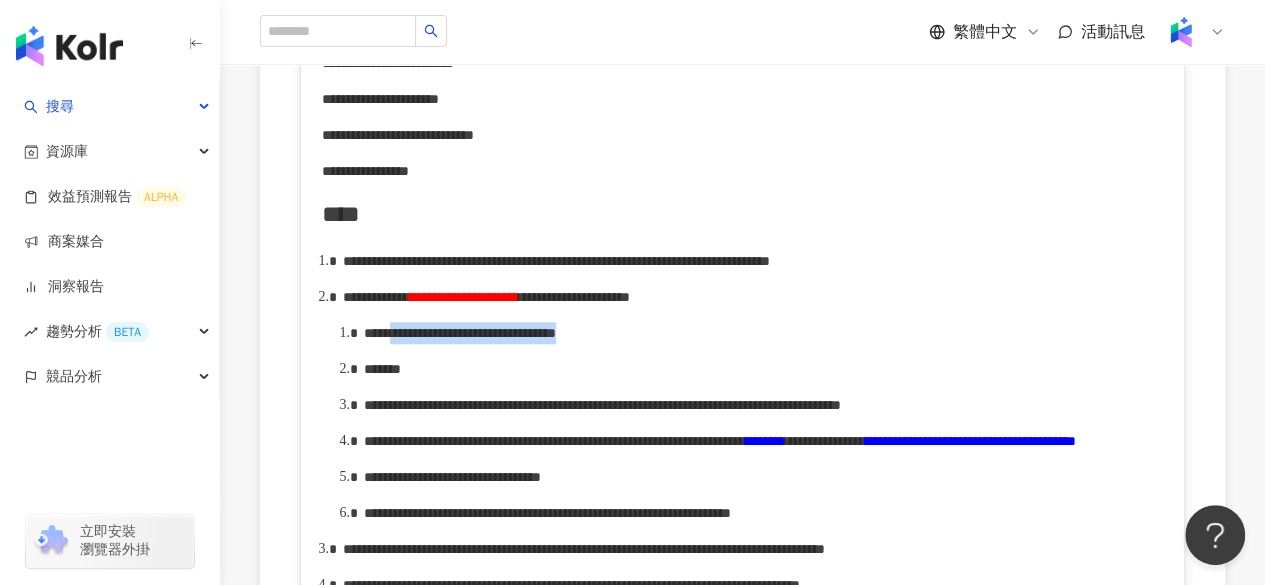 drag, startPoint x: 432, startPoint y: 379, endPoint x: 703, endPoint y: 383, distance: 271.0295 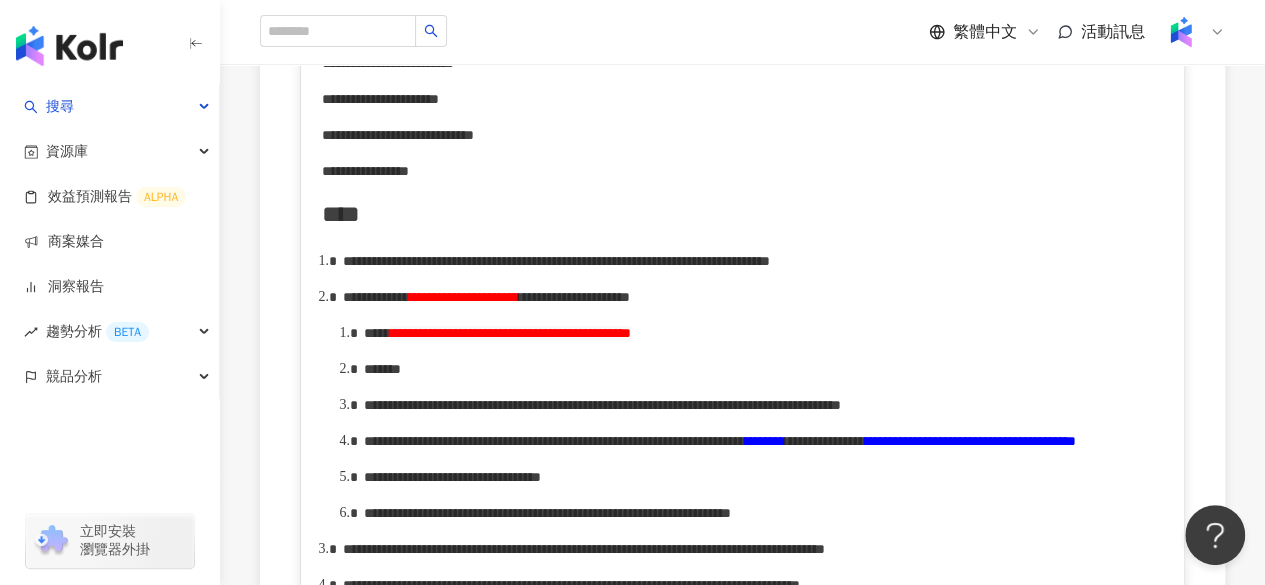 scroll, scrollTop: 1017, scrollLeft: 0, axis: vertical 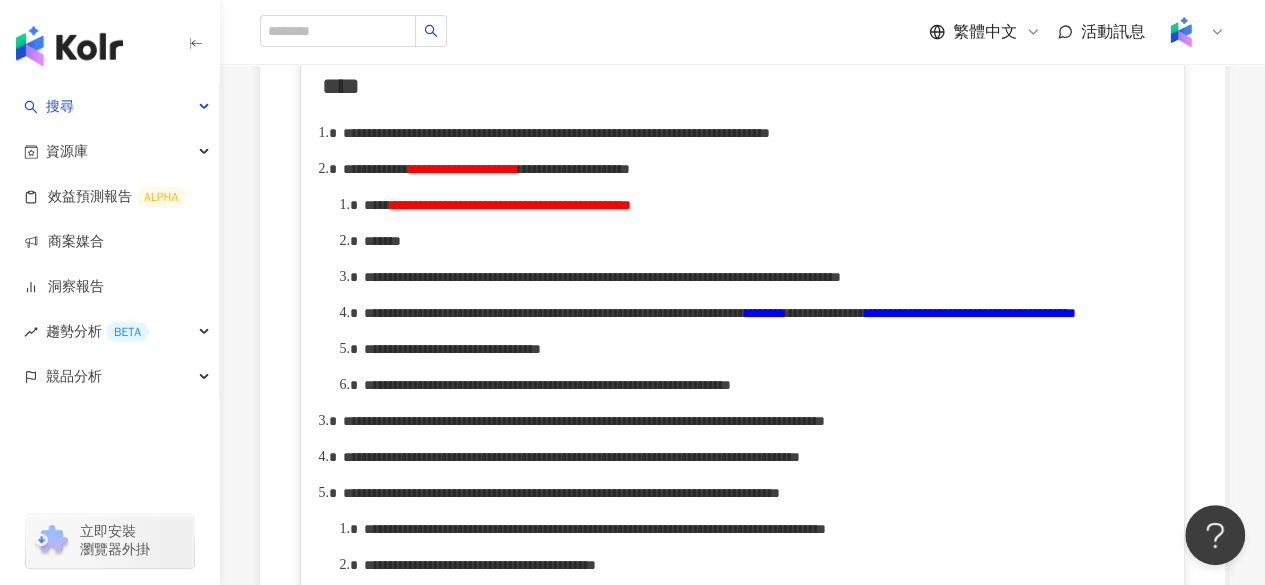 click on "**********" at bounding box center (510, 205) 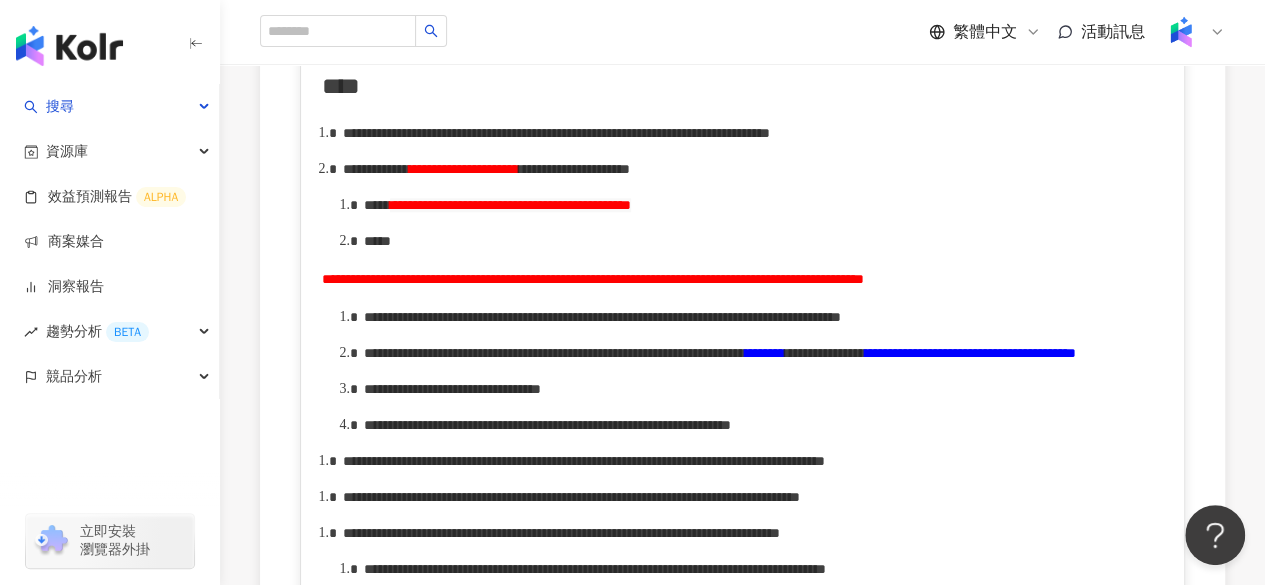click on "**********" at bounding box center (593, 279) 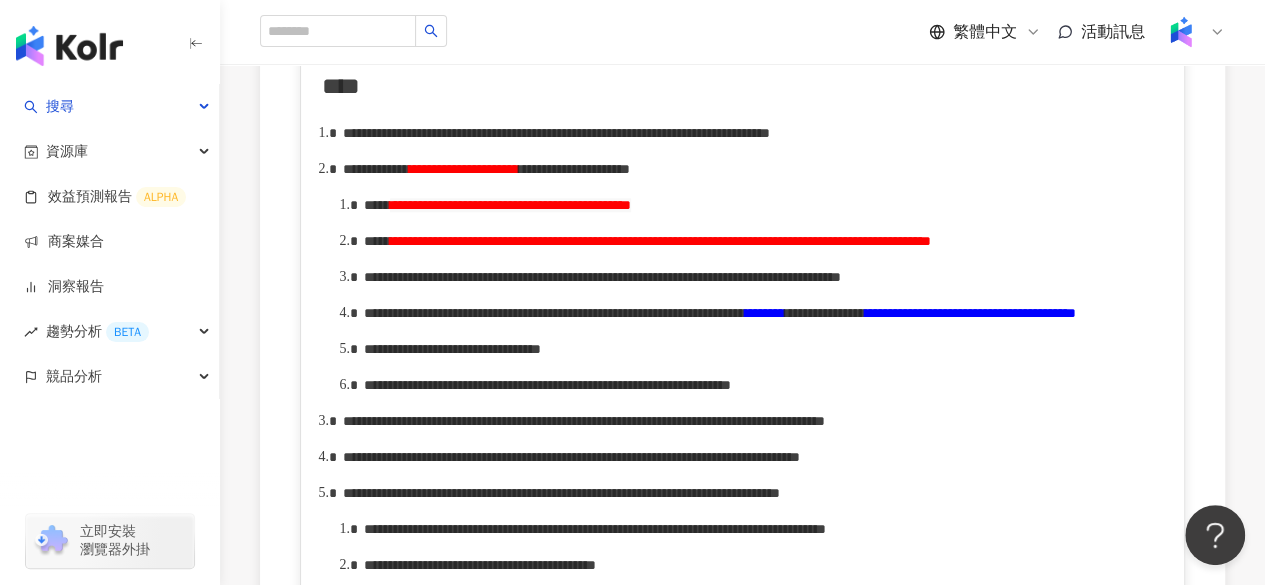 click on "**********" at bounding box center (660, 241) 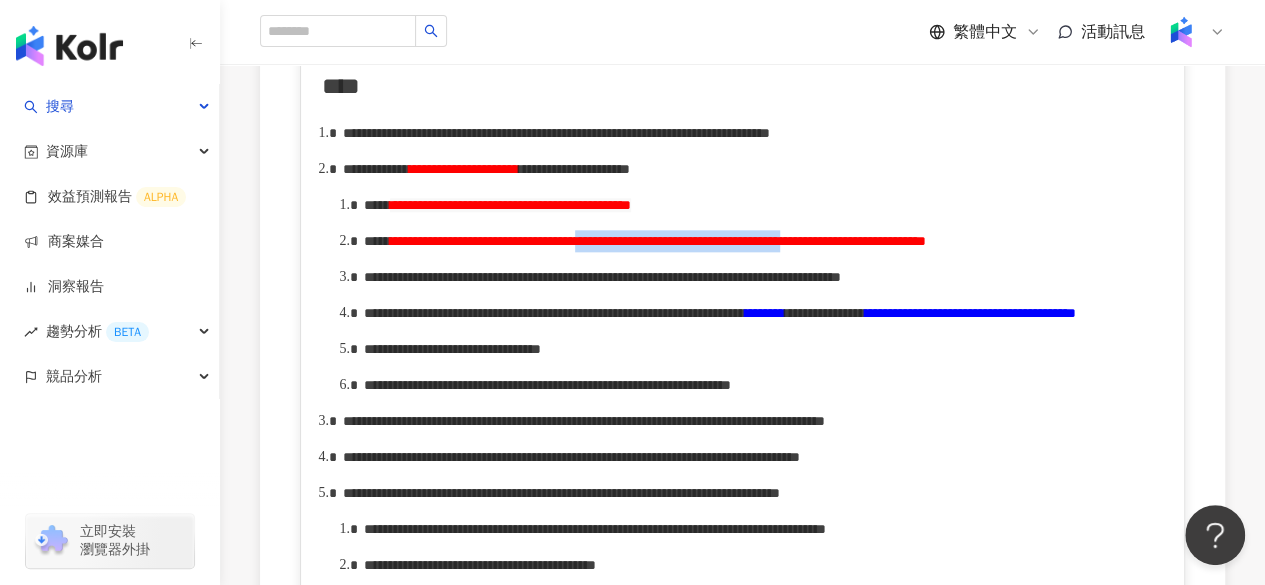 drag, startPoint x: 840, startPoint y: 285, endPoint x: 1102, endPoint y: 291, distance: 262.0687 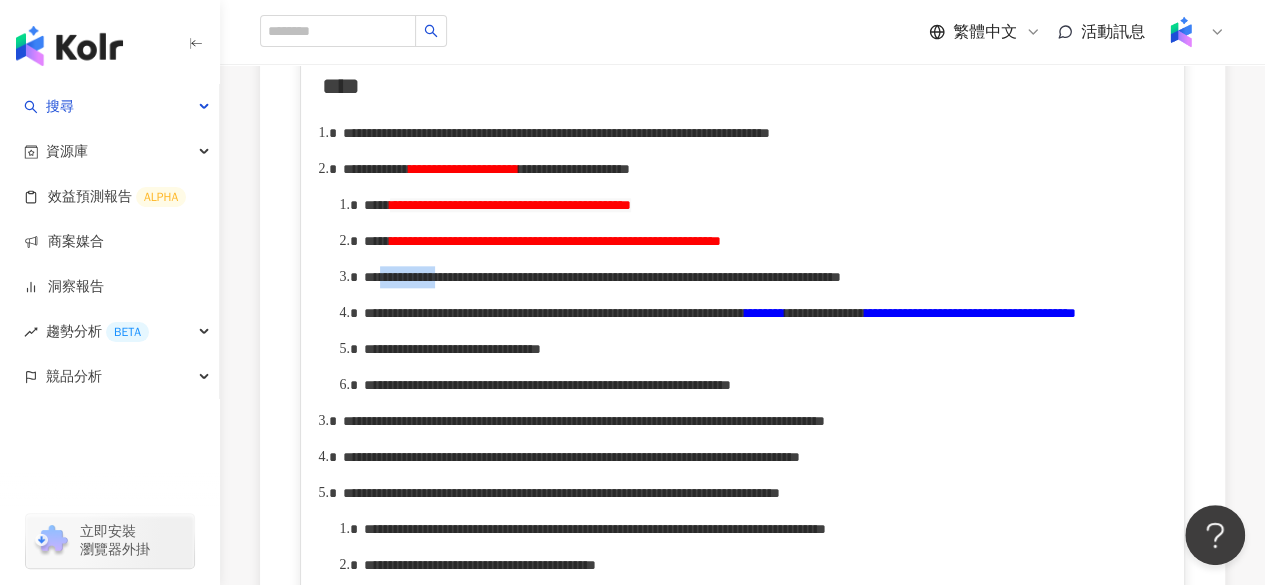 drag, startPoint x: 404, startPoint y: 339, endPoint x: 484, endPoint y: 349, distance: 80.622574 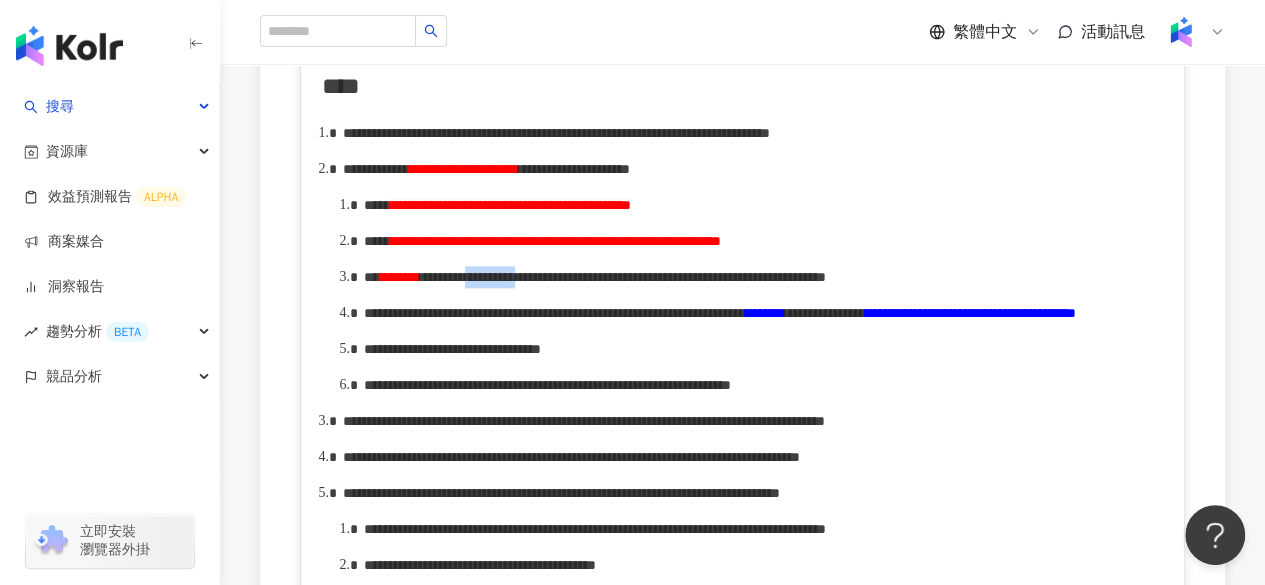 drag, startPoint x: 763, startPoint y: 349, endPoint x: 643, endPoint y: 347, distance: 120.01666 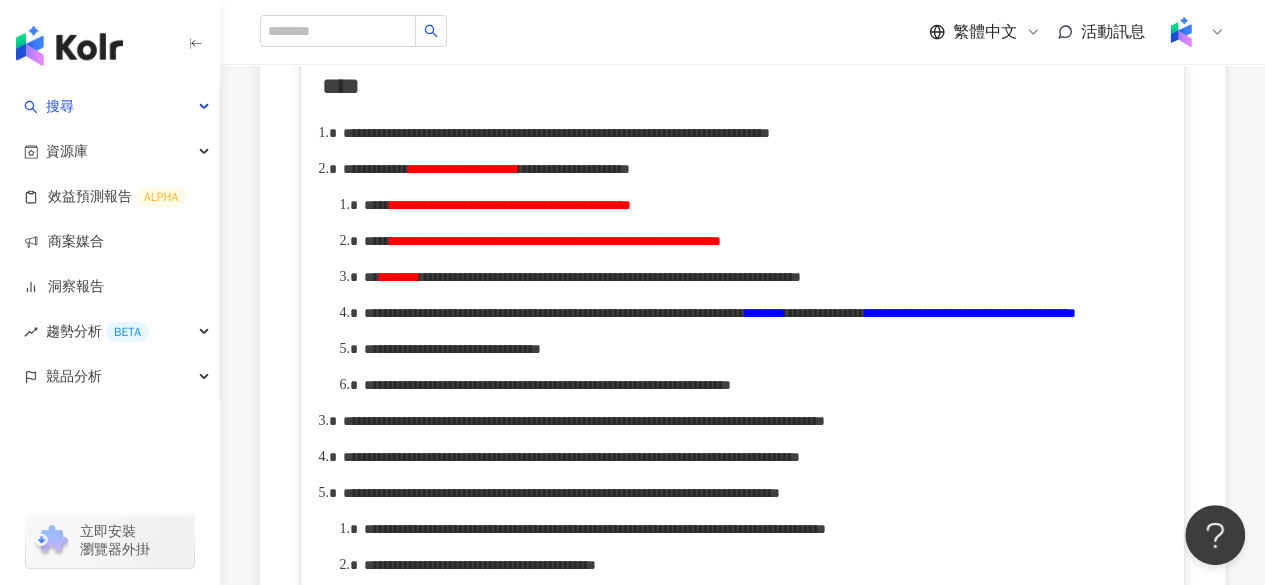 click on "**********" at bounding box center (554, 313) 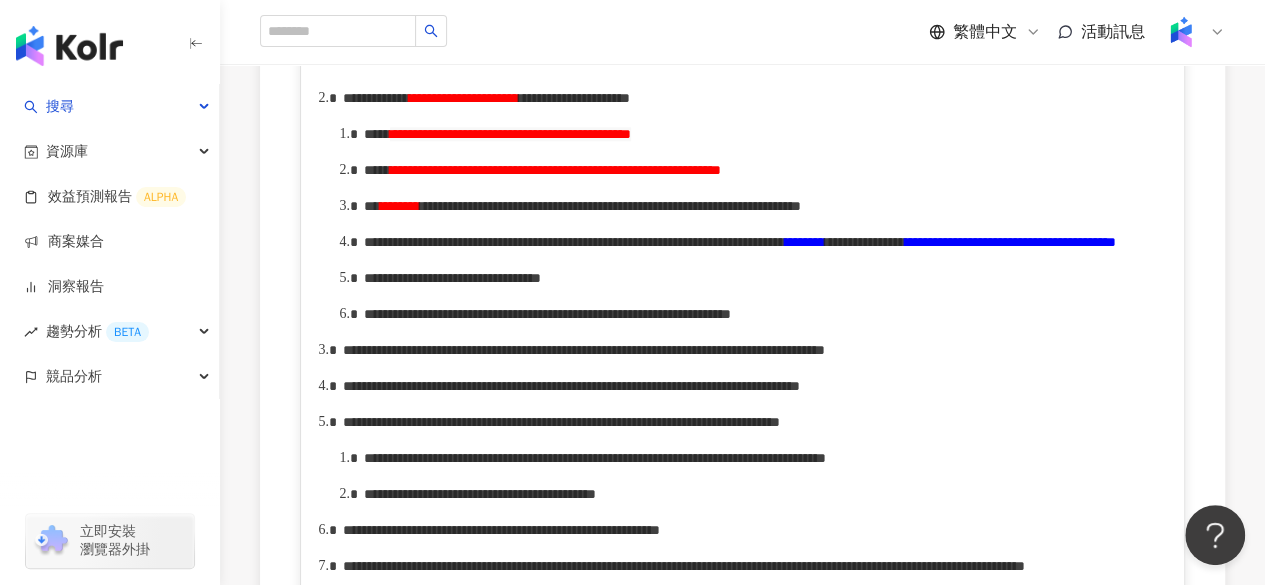 scroll, scrollTop: 1140, scrollLeft: 0, axis: vertical 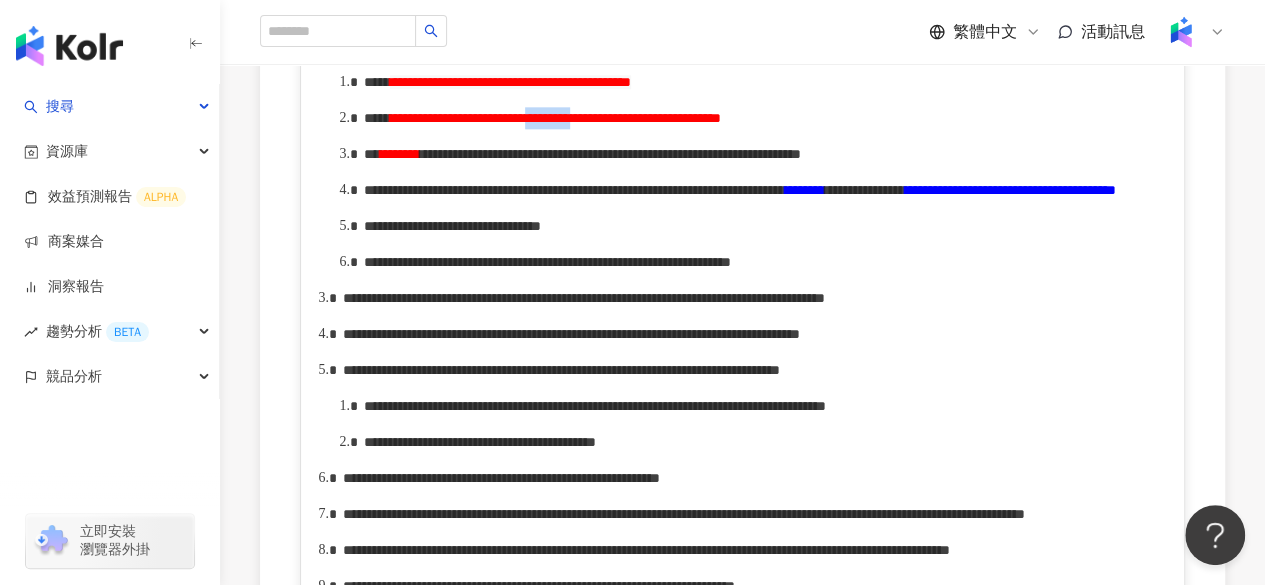 drag, startPoint x: 774, startPoint y: 164, endPoint x: 833, endPoint y: 168, distance: 59.135437 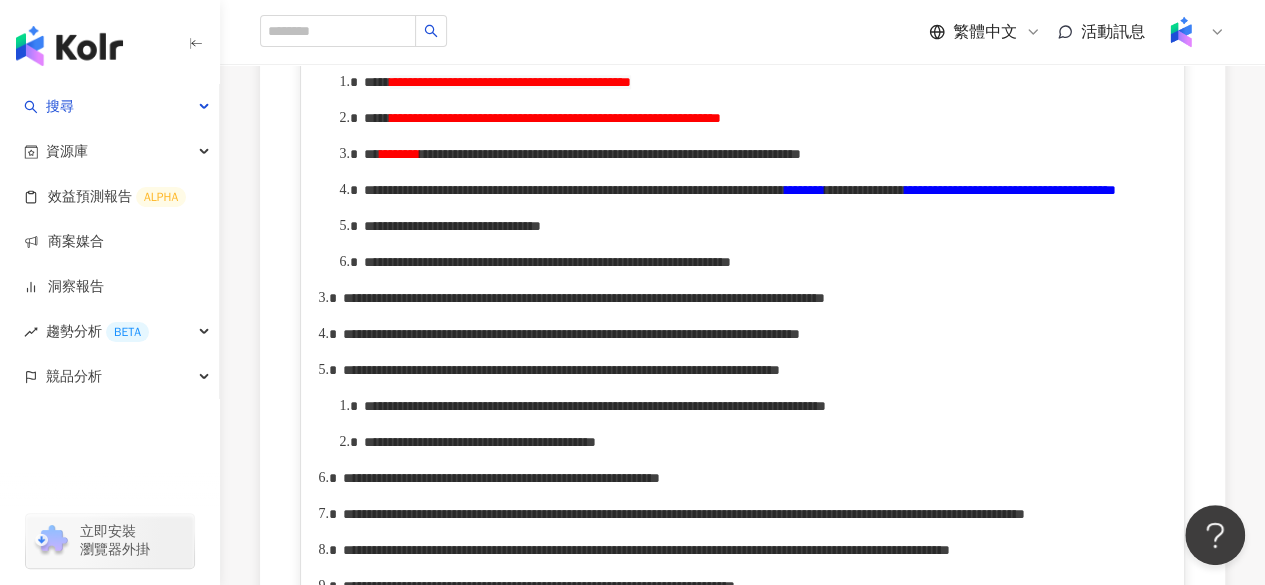 click on "**********" at bounding box center [452, 226] 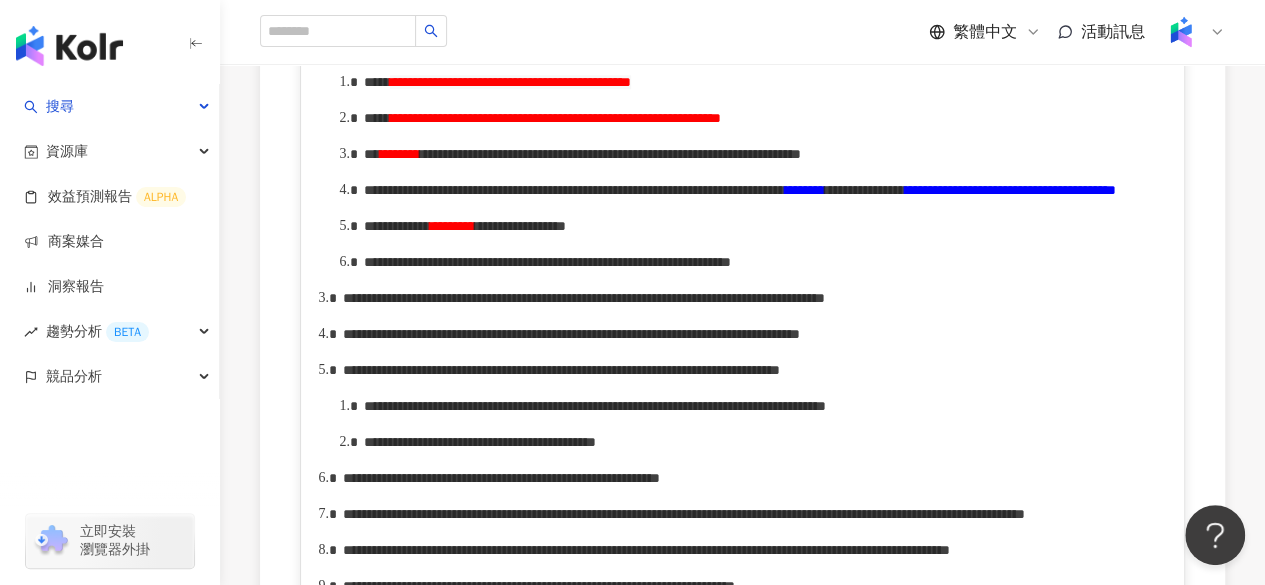 click on "**********" at bounding box center [547, 262] 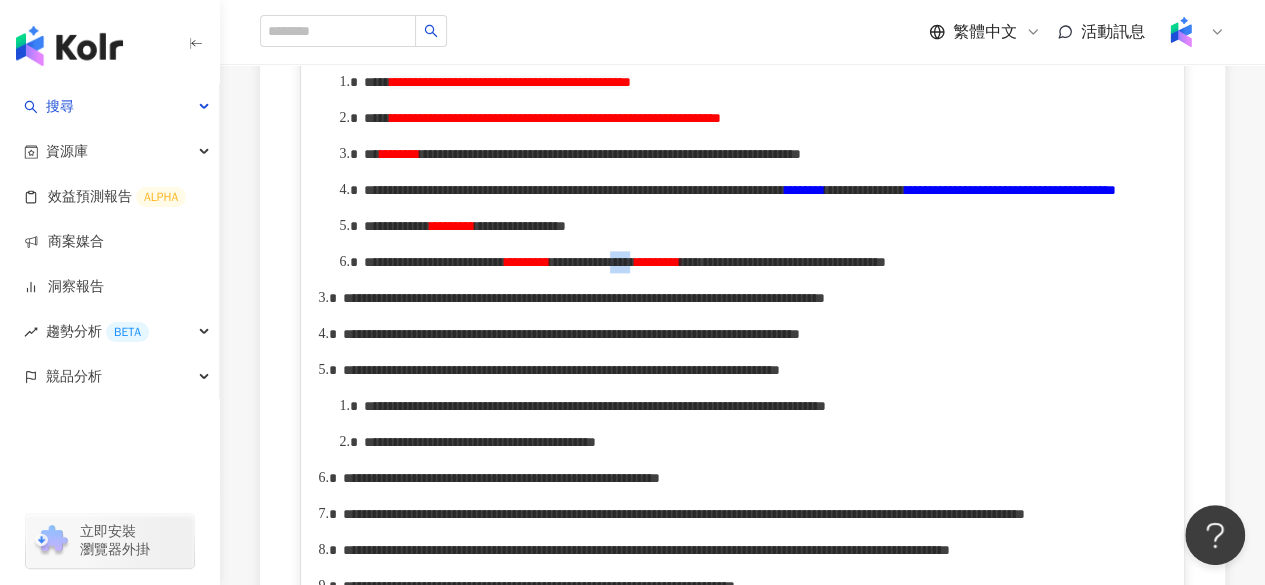 drag, startPoint x: 959, startPoint y: 401, endPoint x: 998, endPoint y: 401, distance: 39 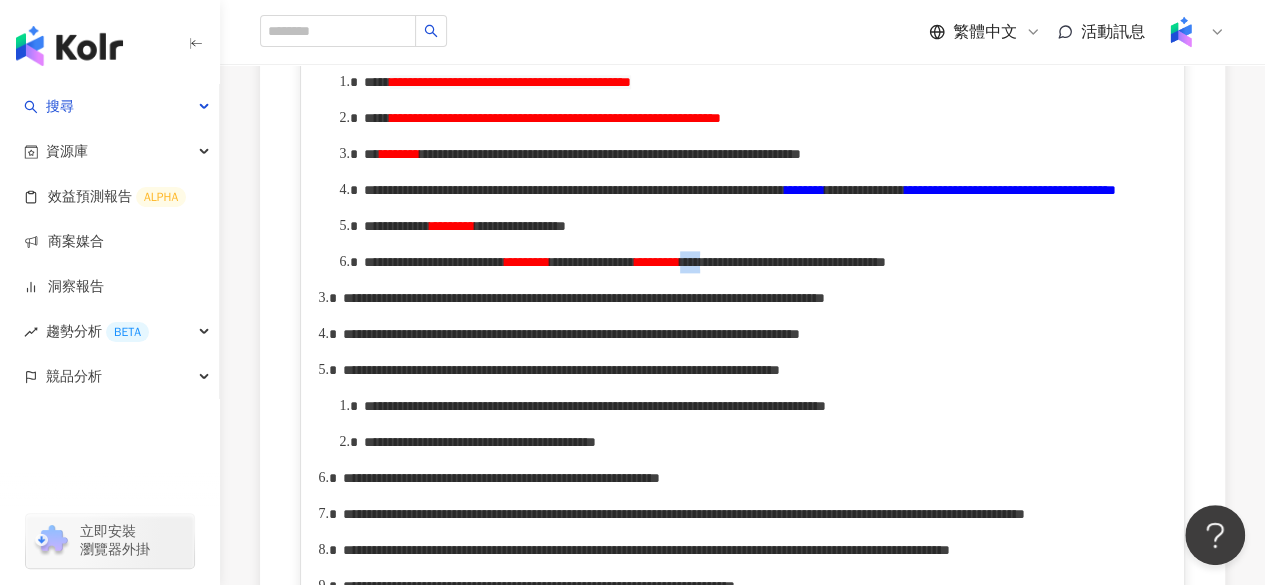 drag, startPoint x: 1080, startPoint y: 399, endPoint x: 1132, endPoint y: 402, distance: 52.086468 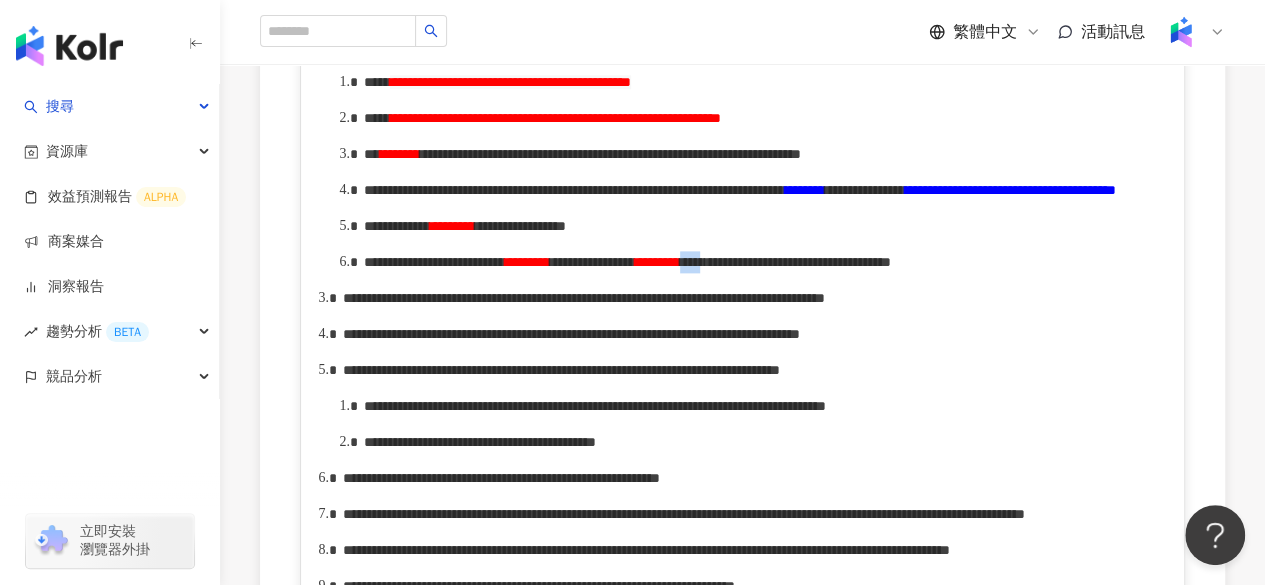 drag, startPoint x: 1080, startPoint y: 400, endPoint x: 1126, endPoint y: 403, distance: 46.09772 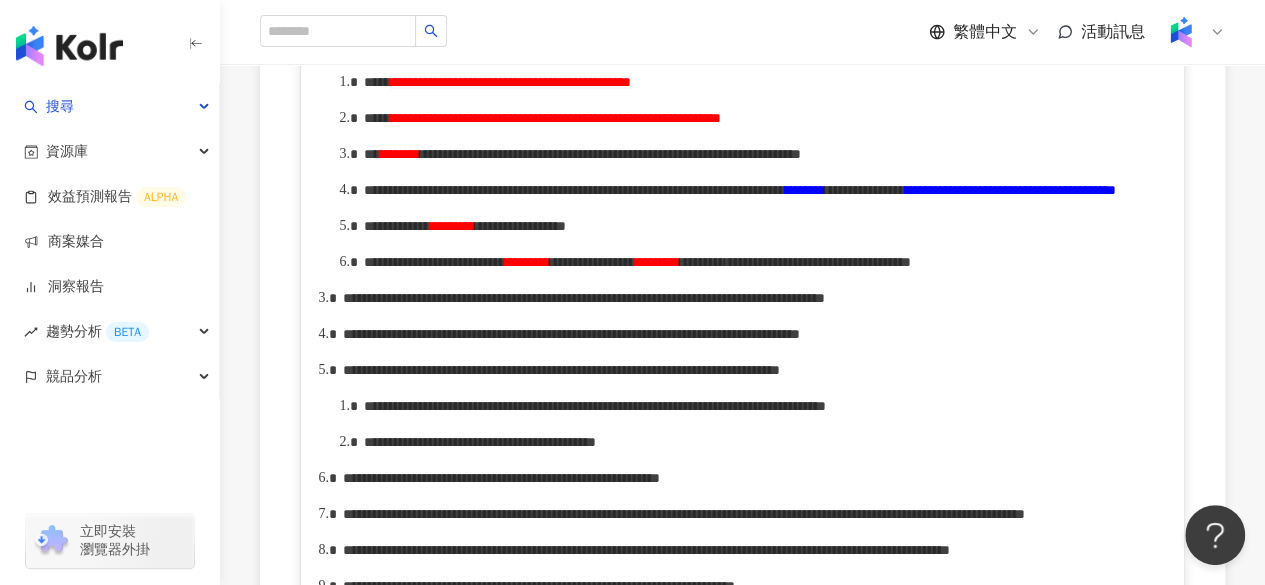 click on "**********" at bounding box center (764, 262) 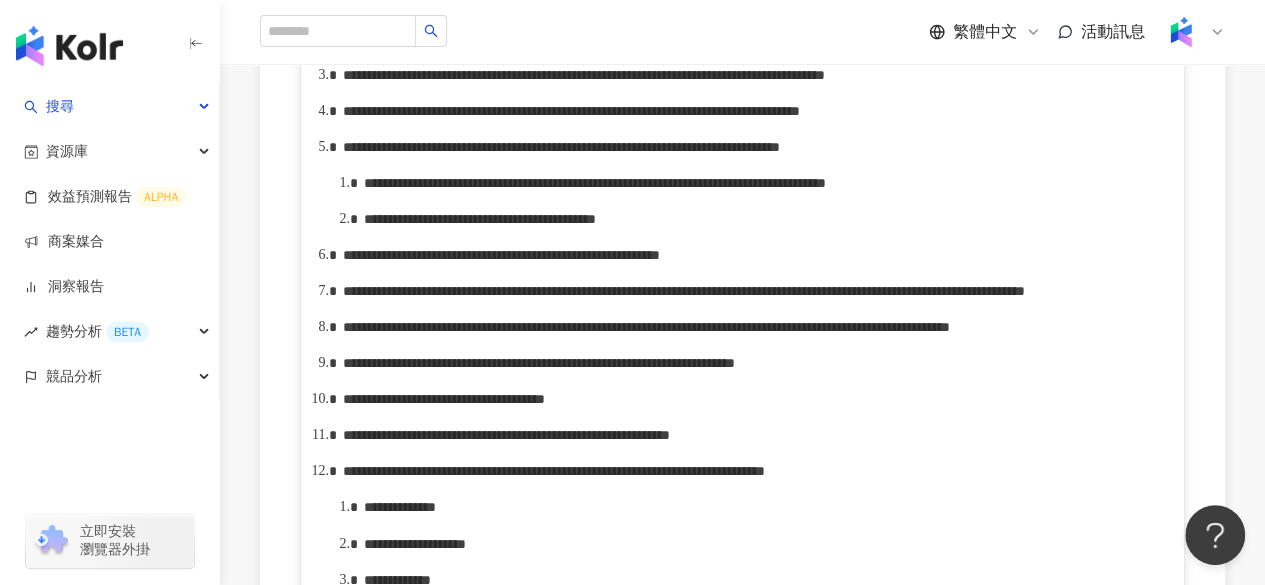 scroll, scrollTop: 1386, scrollLeft: 0, axis: vertical 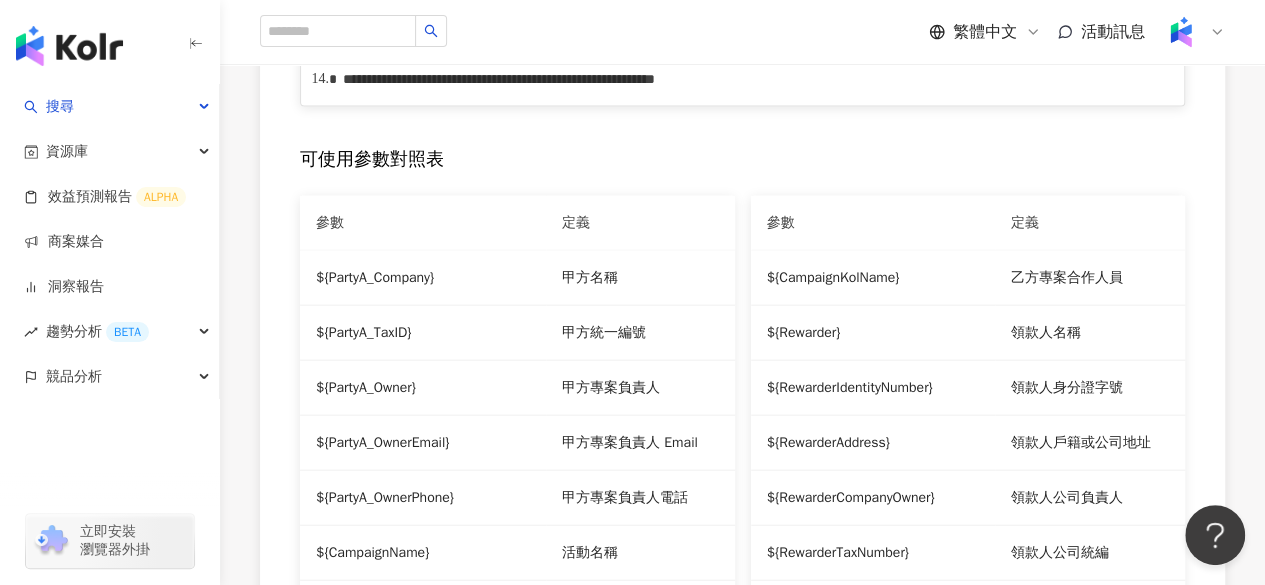 drag, startPoint x: 466, startPoint y: 157, endPoint x: 550, endPoint y: 161, distance: 84.095184 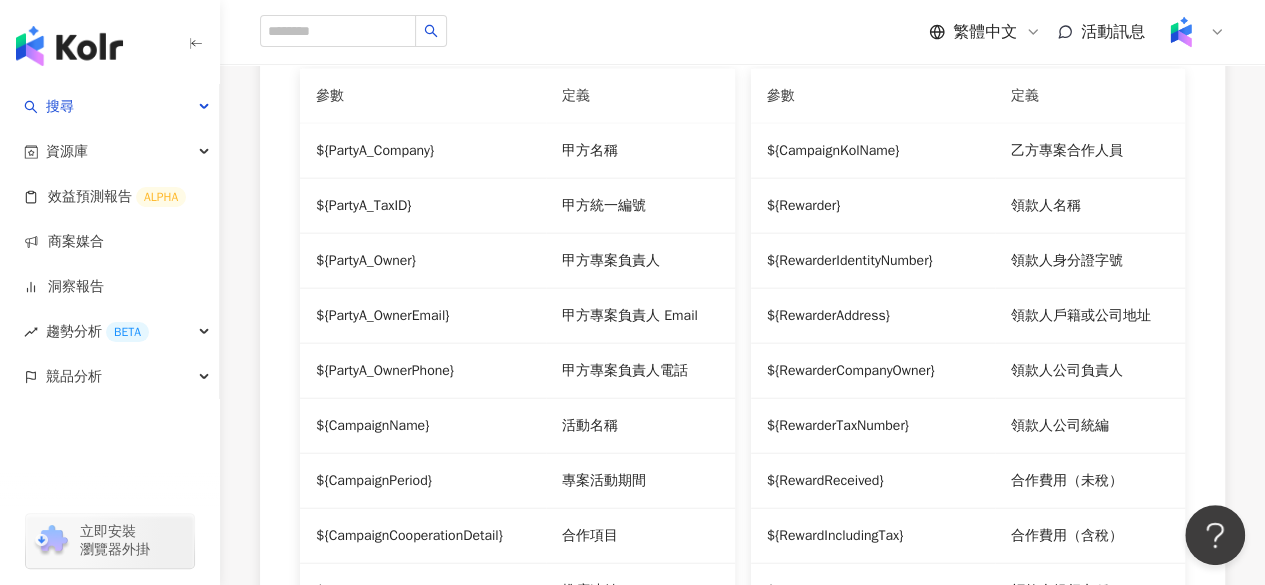 scroll, scrollTop: 2272, scrollLeft: 0, axis: vertical 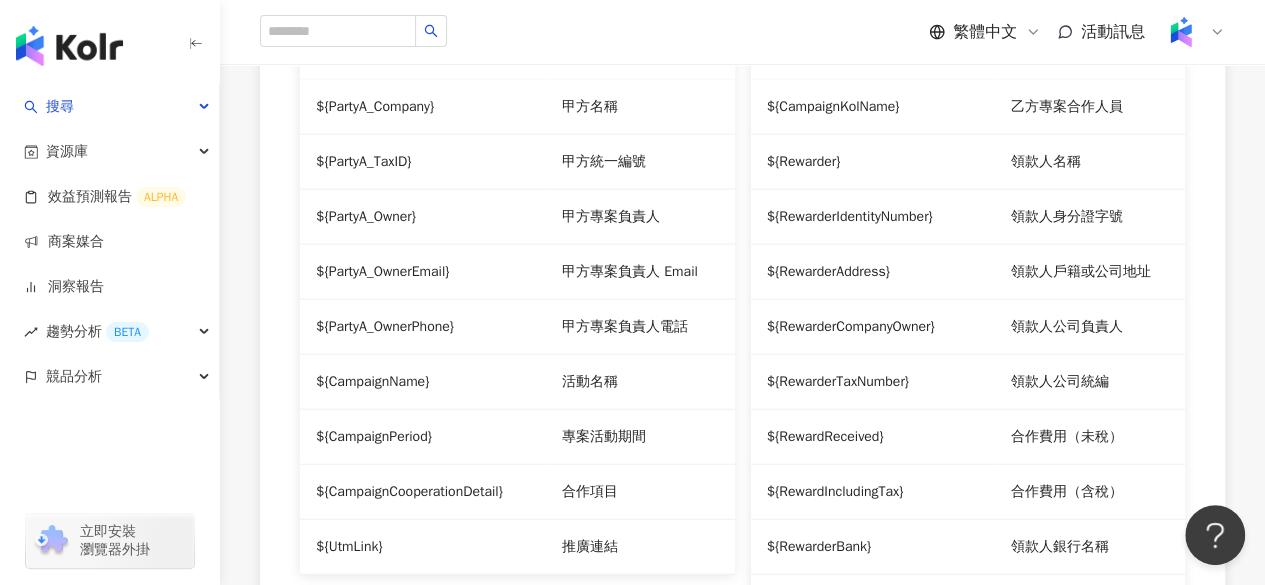 drag, startPoint x: 874, startPoint y: 208, endPoint x: 1061, endPoint y: 209, distance: 187.00267 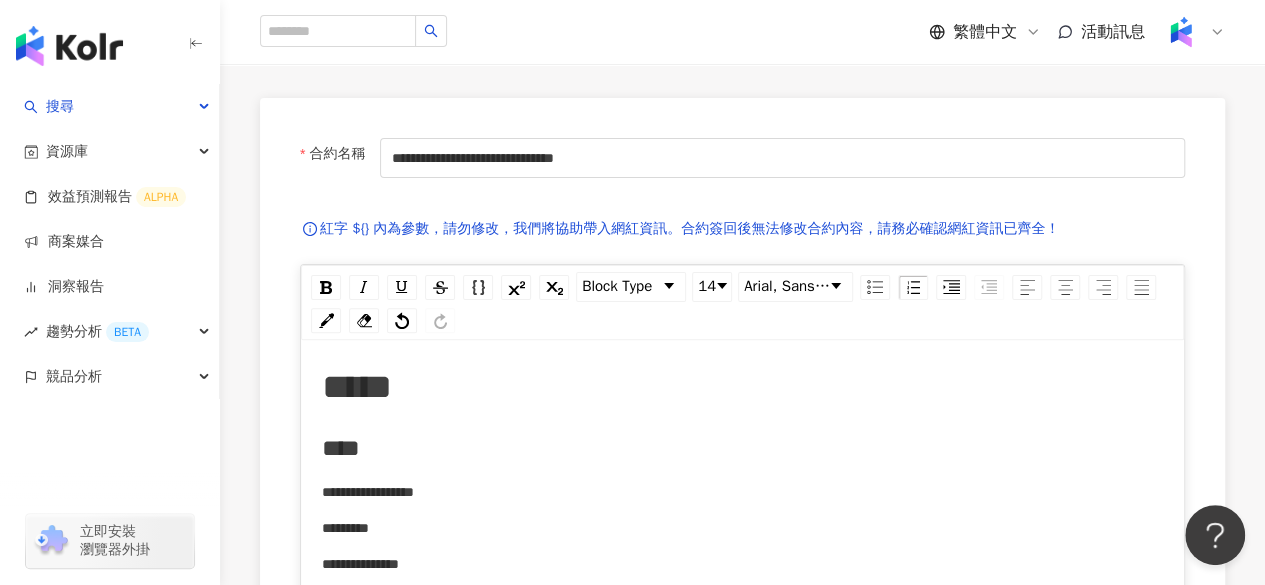 scroll, scrollTop: 0, scrollLeft: 0, axis: both 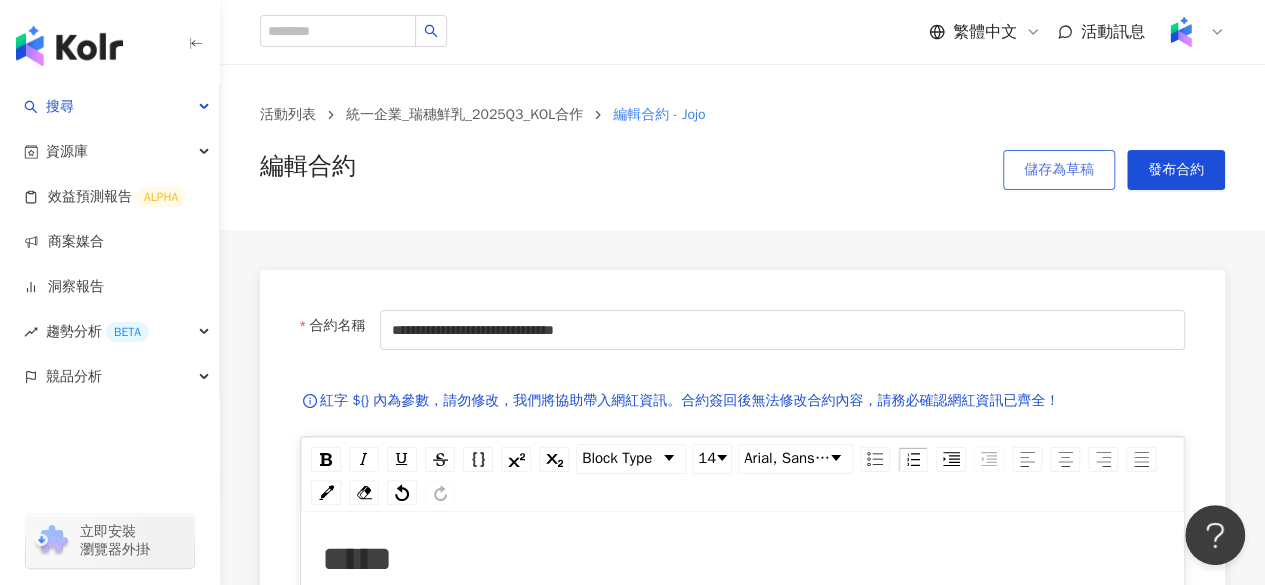 click on "儲存為草稿" at bounding box center [1059, 170] 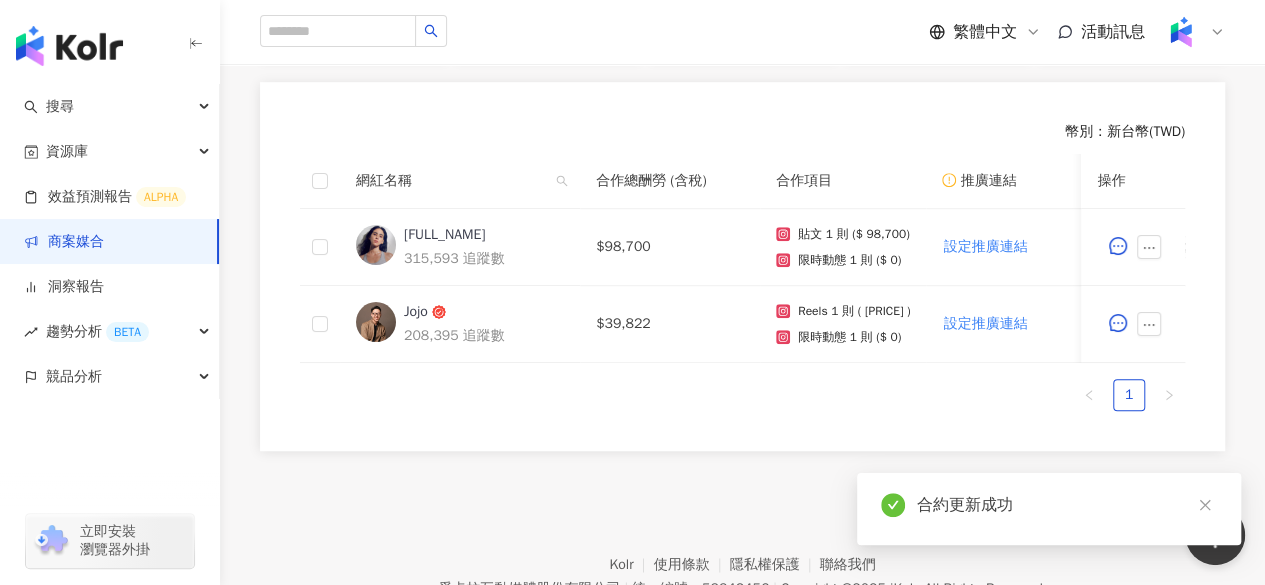 scroll, scrollTop: 534, scrollLeft: 0, axis: vertical 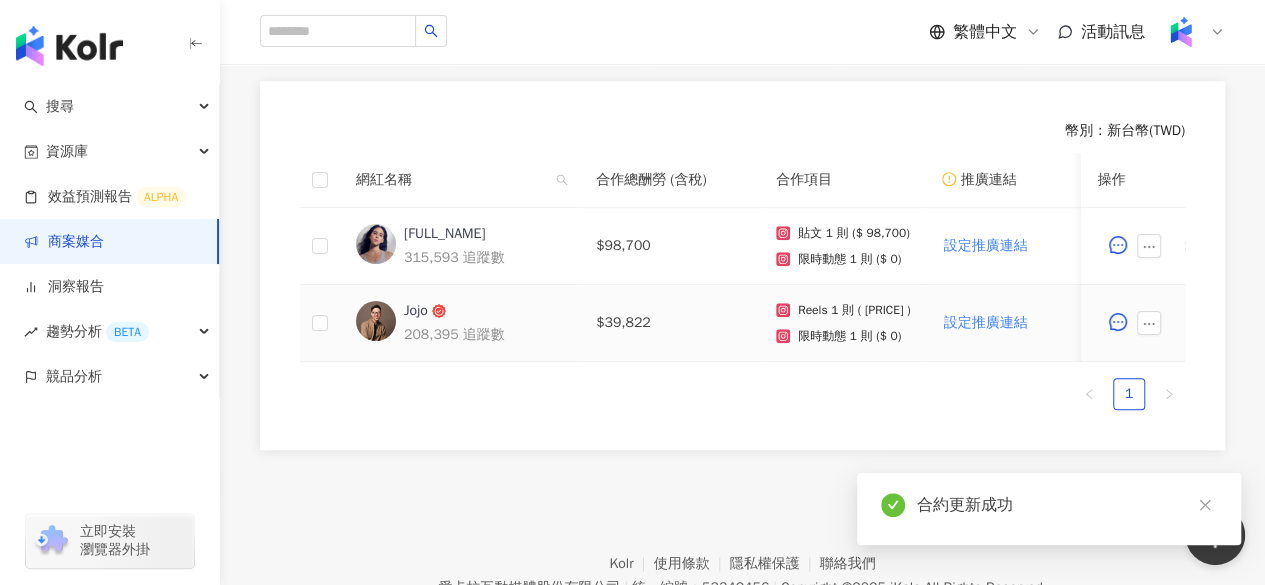 click on "Jojo" at bounding box center (416, 311) 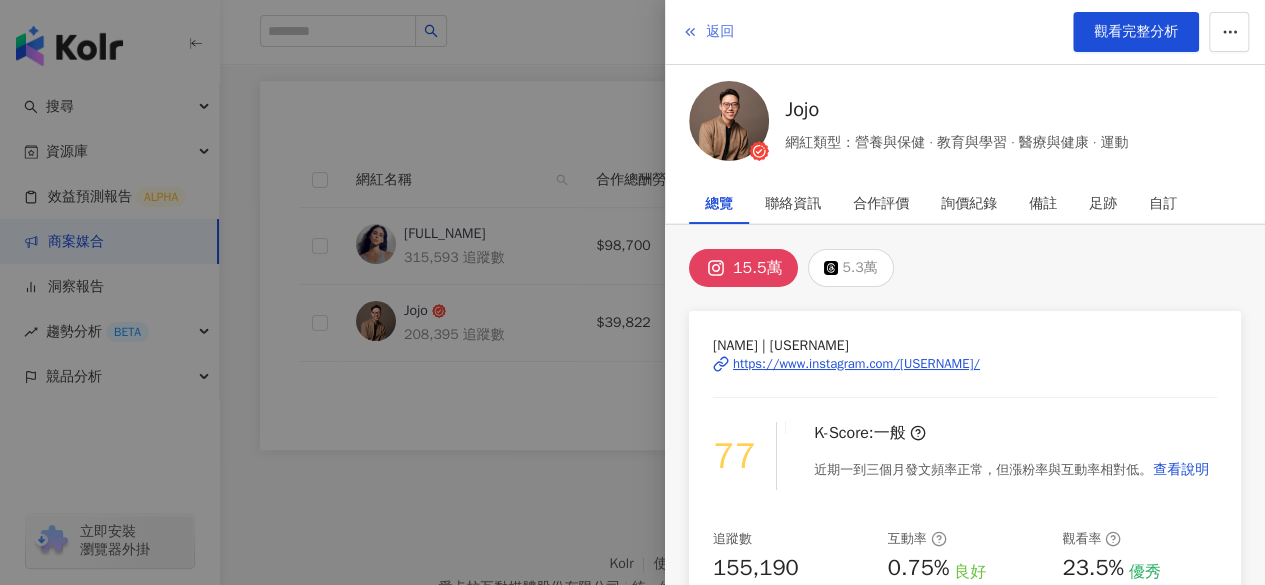 click on "返回" at bounding box center (720, 32) 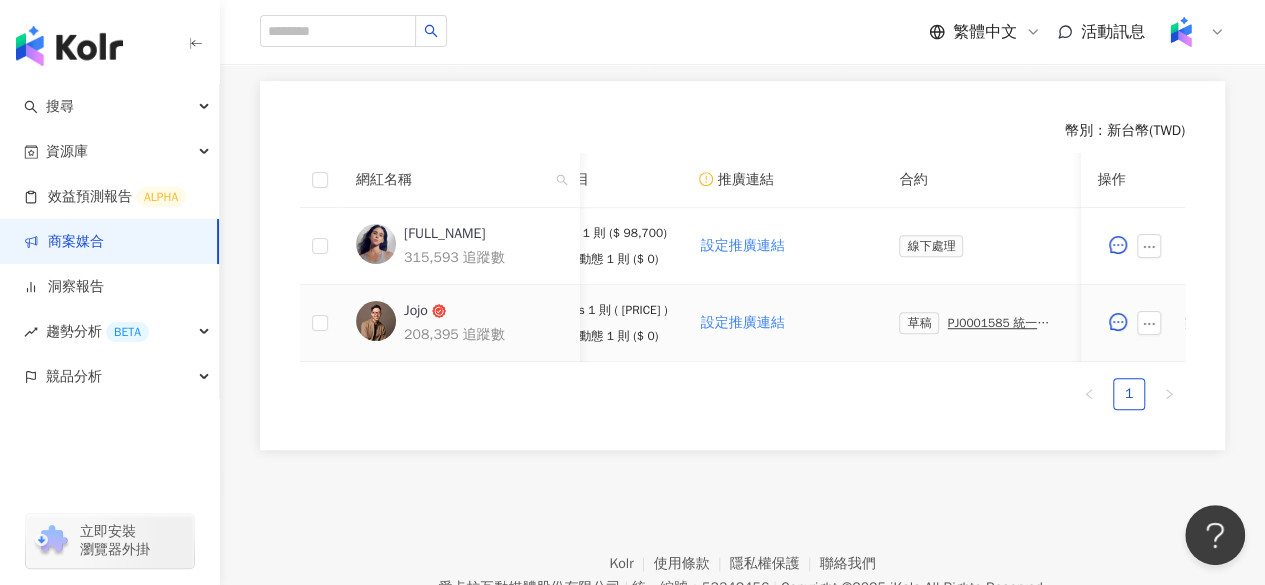 scroll, scrollTop: 0, scrollLeft: 245, axis: horizontal 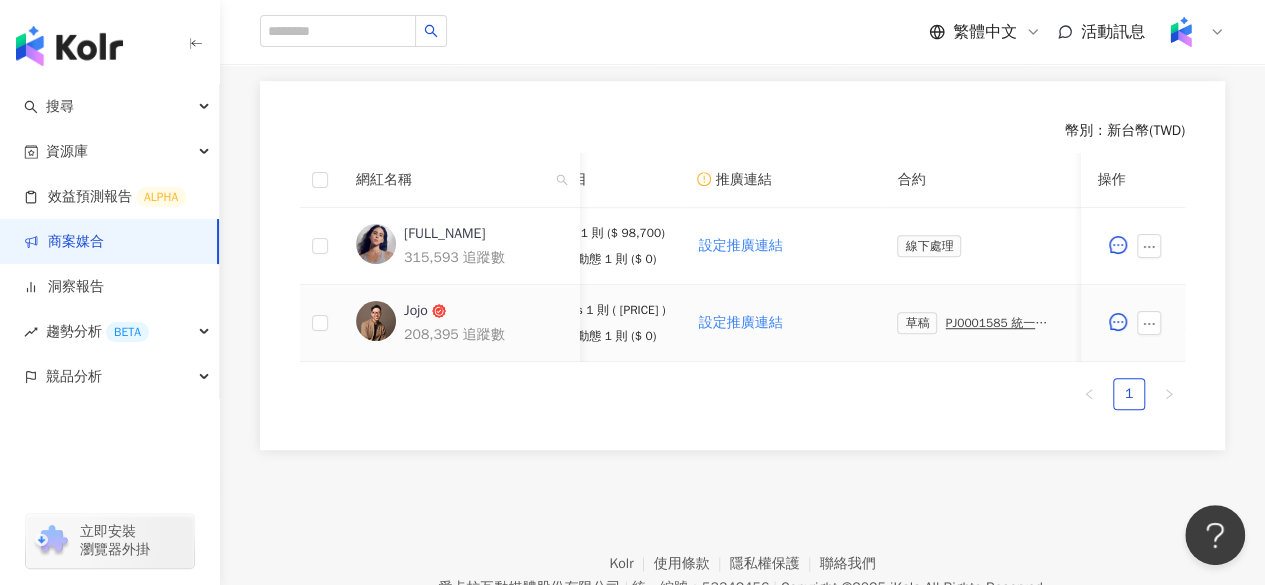 click on "PJ0001585 統一企業_瑞穗鮮乳_2025Q3_KOL合作" at bounding box center (1001, 323) 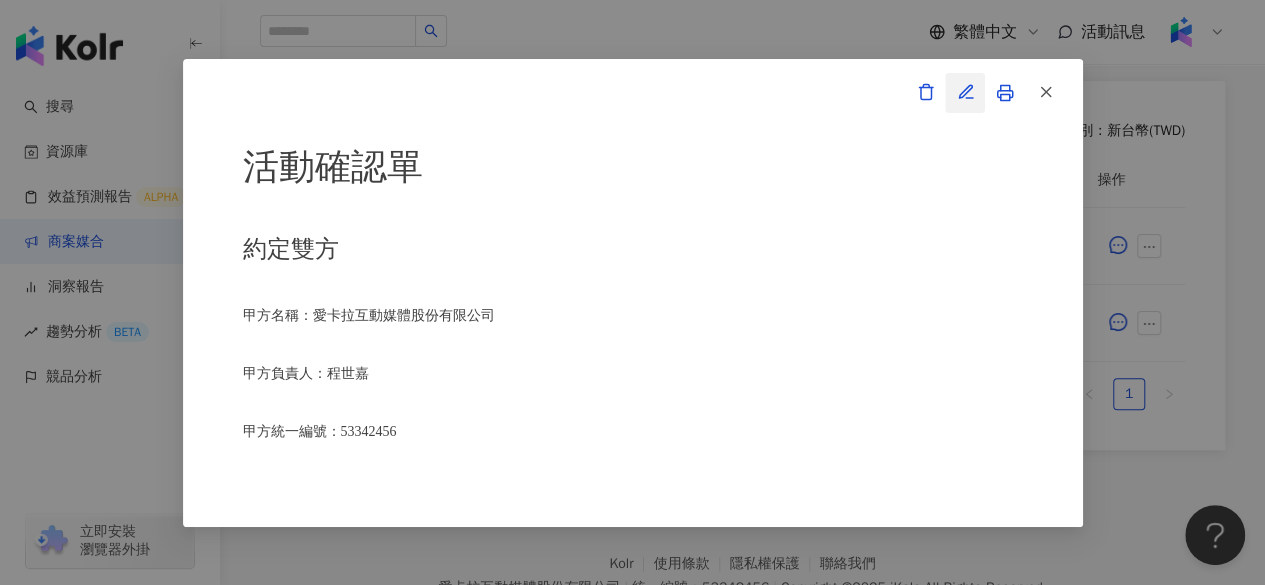 click at bounding box center (966, 92) 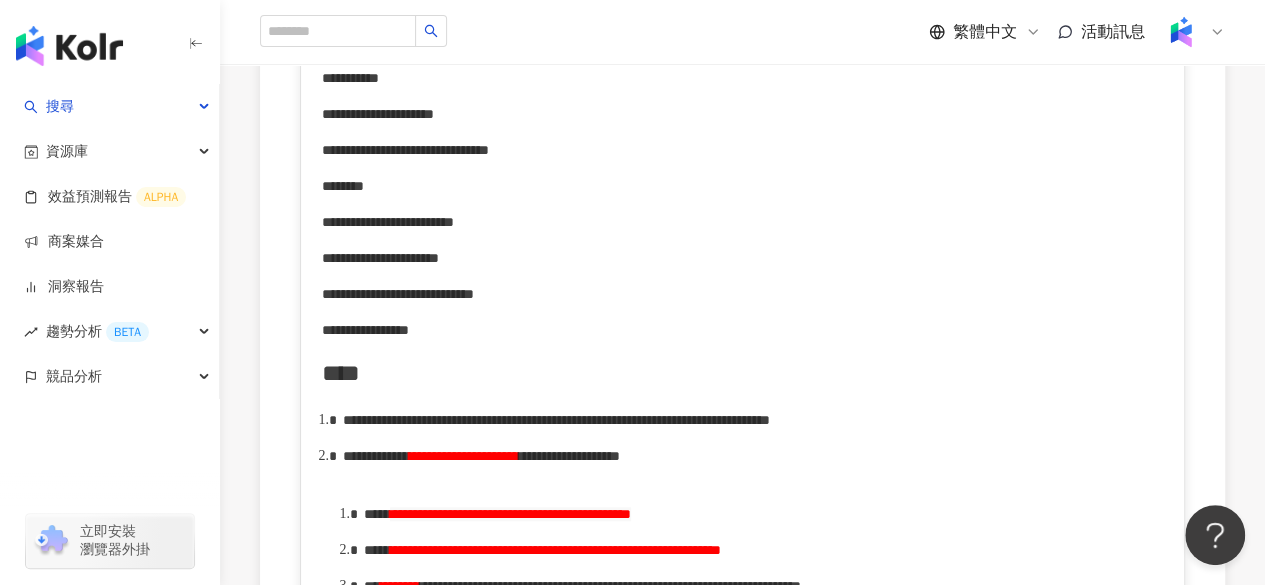 scroll, scrollTop: 911, scrollLeft: 0, axis: vertical 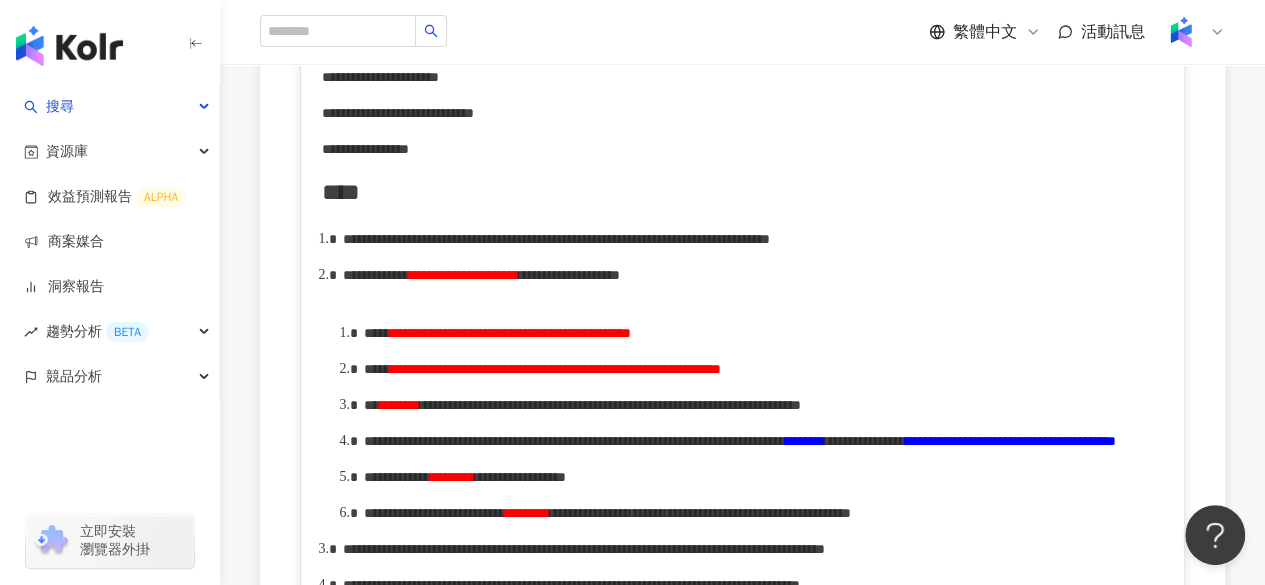 click on "**********" at bounding box center (764, 369) 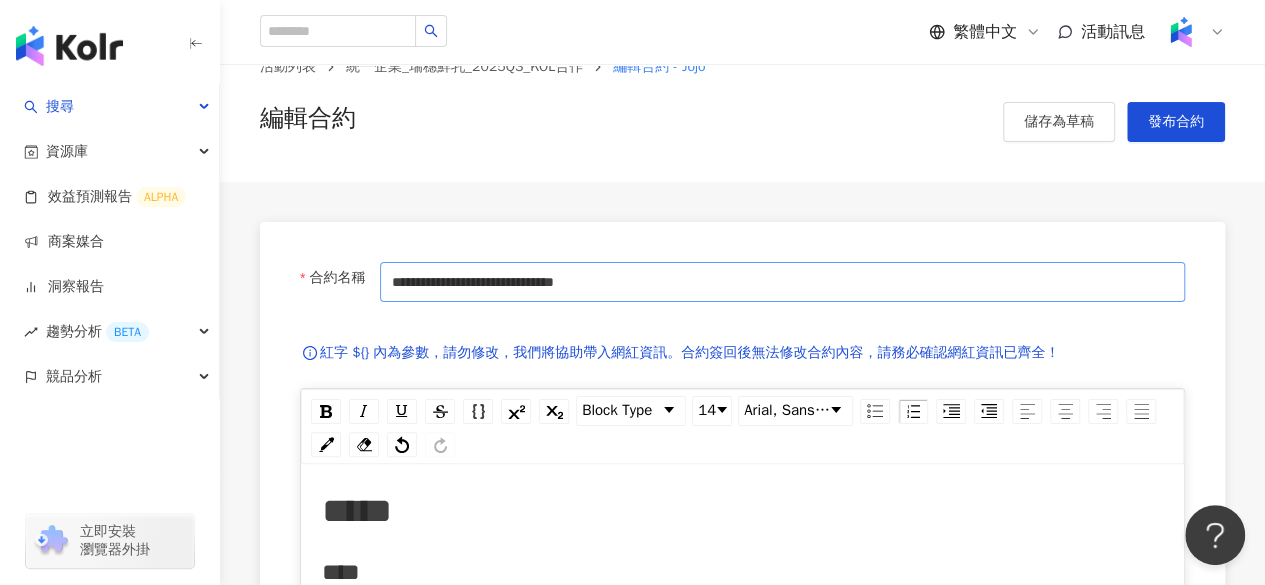 scroll, scrollTop: 47, scrollLeft: 0, axis: vertical 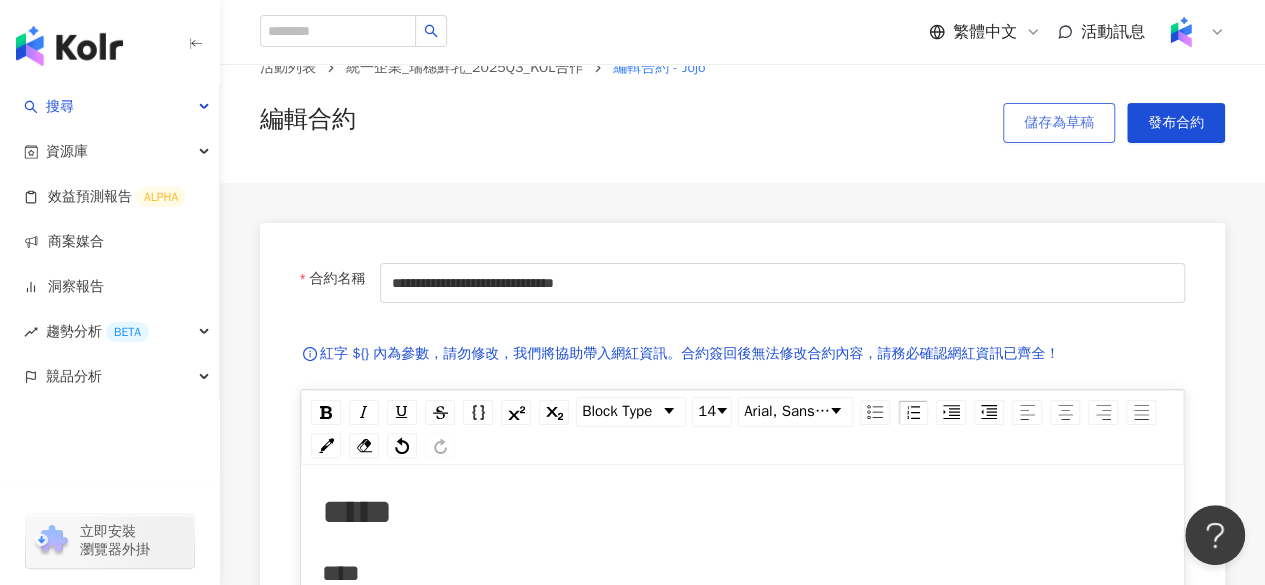 click on "儲存為草稿" at bounding box center [1059, 123] 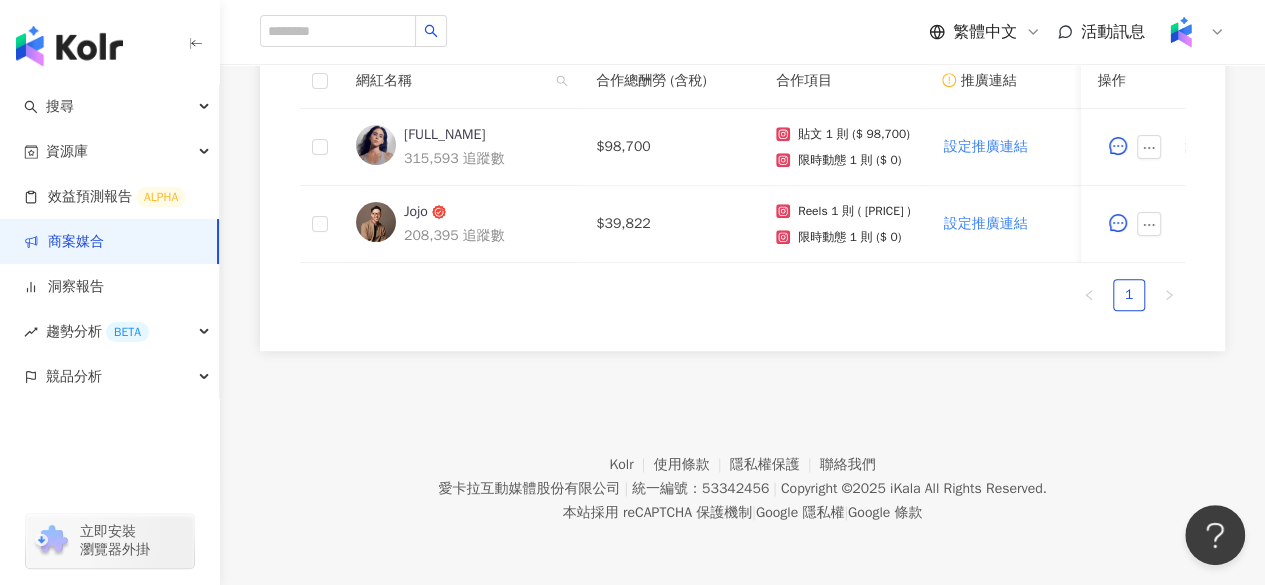 scroll, scrollTop: 586, scrollLeft: 0, axis: vertical 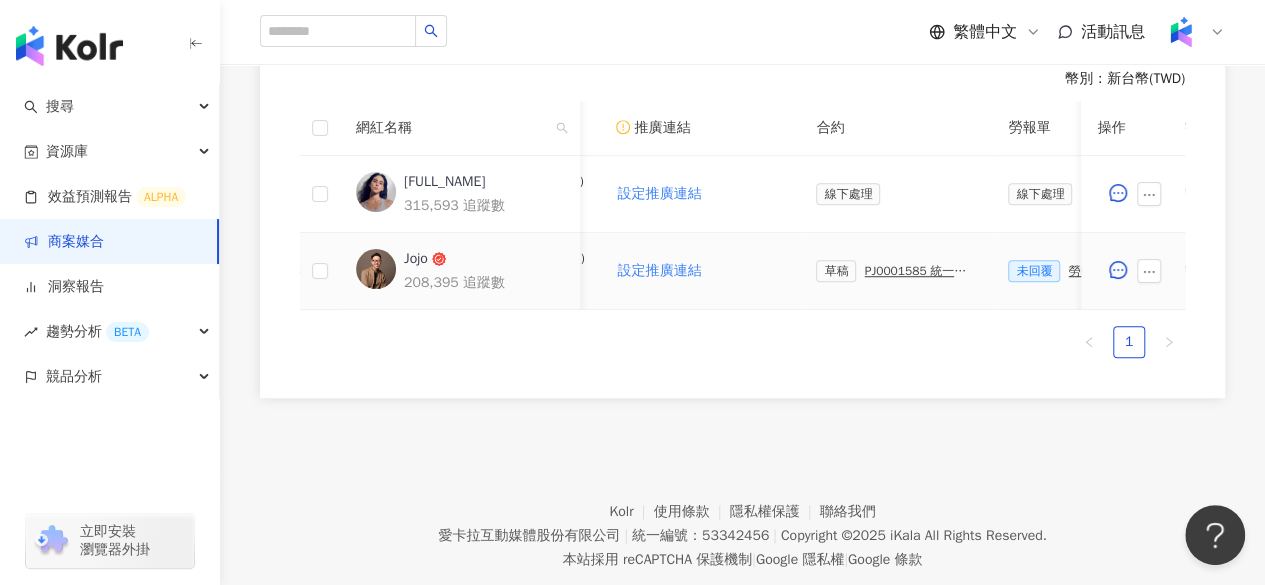 click on "PJ0001585 統一企業_瑞穗鮮乳_2025Q3_KOL合作" at bounding box center (920, 271) 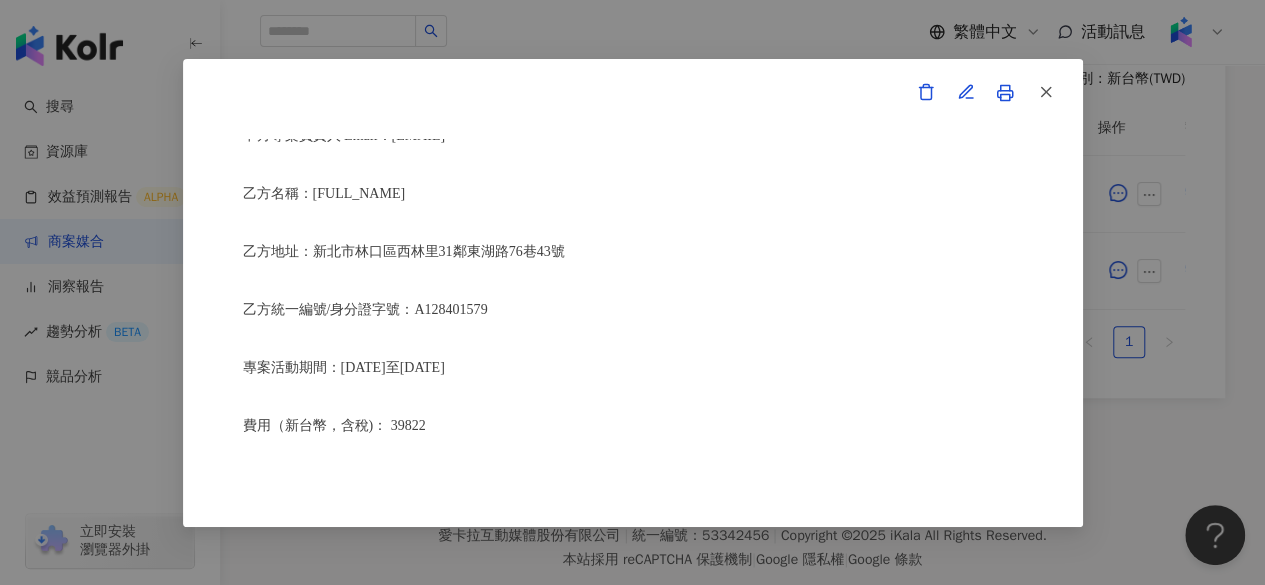 scroll, scrollTop: 608, scrollLeft: 0, axis: vertical 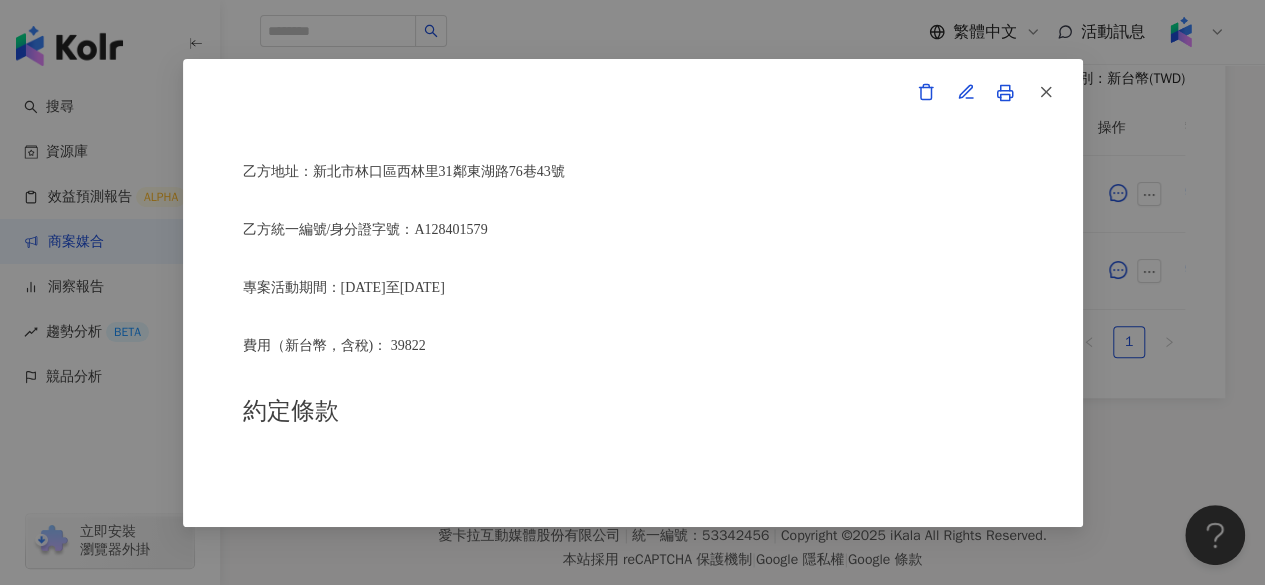 click at bounding box center [1005, 93] 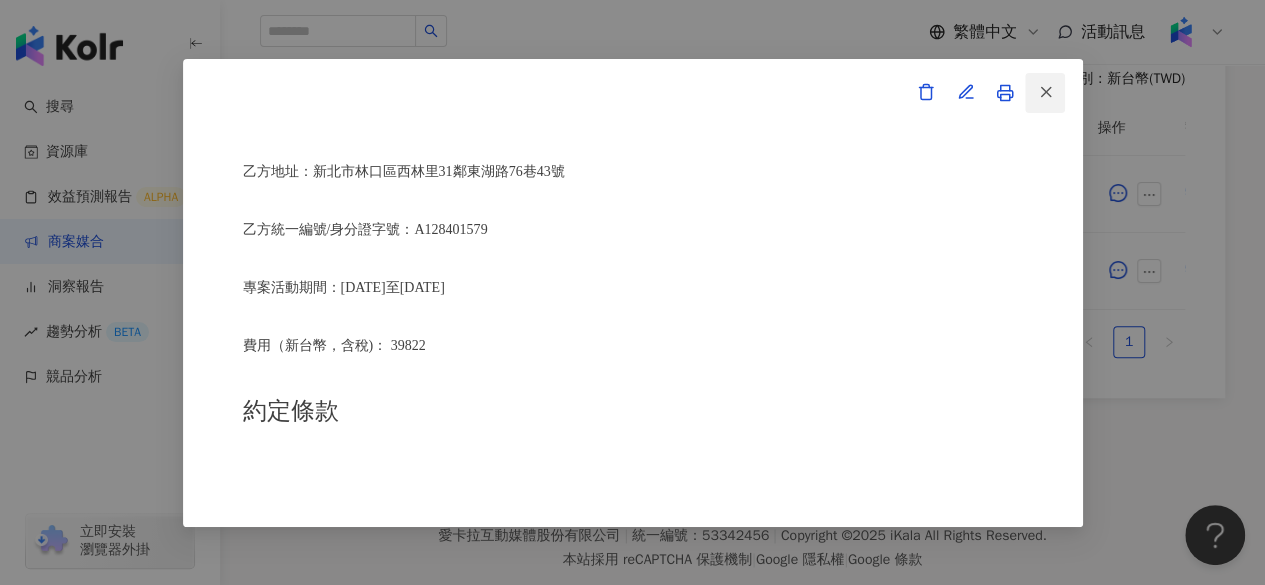 click 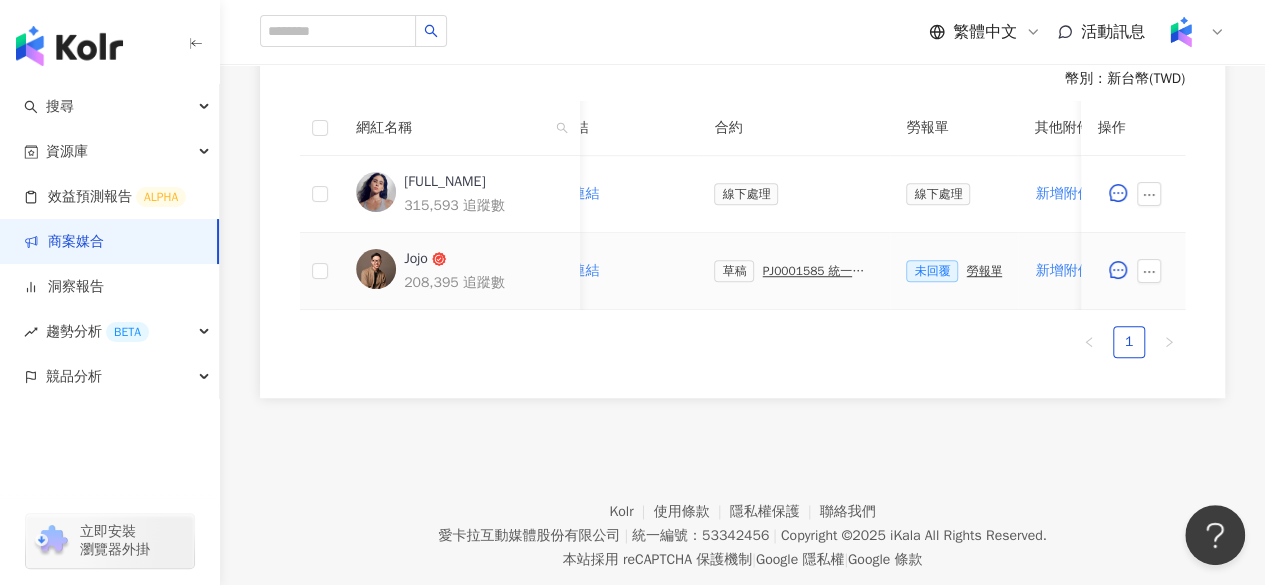 scroll, scrollTop: 0, scrollLeft: 440, axis: horizontal 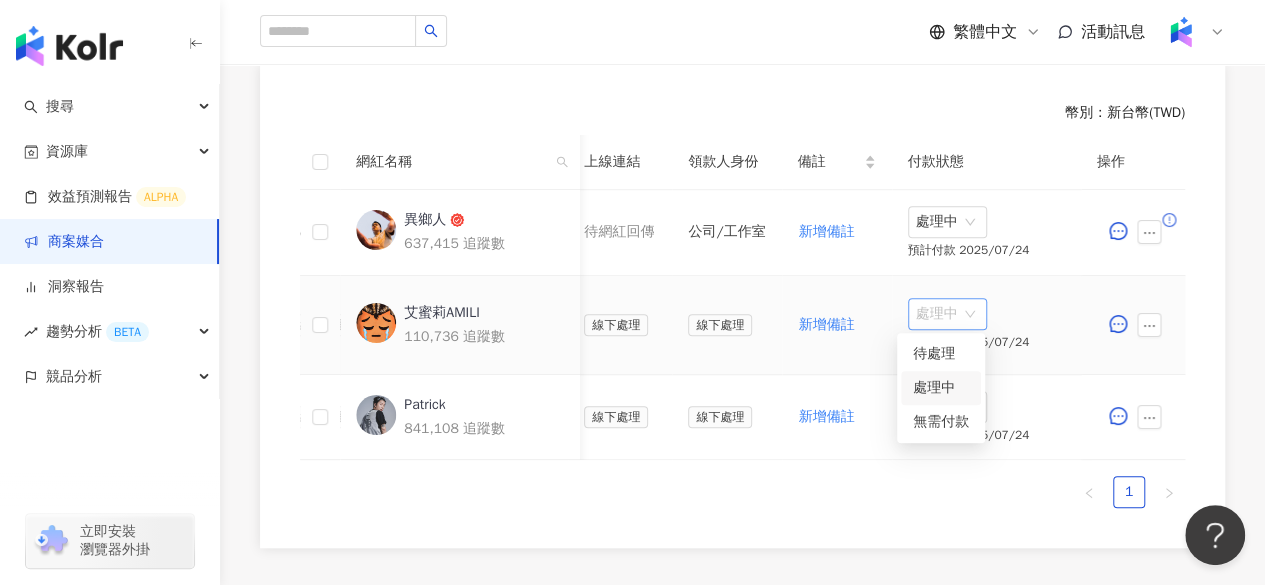 click on "處理中" at bounding box center [947, 314] 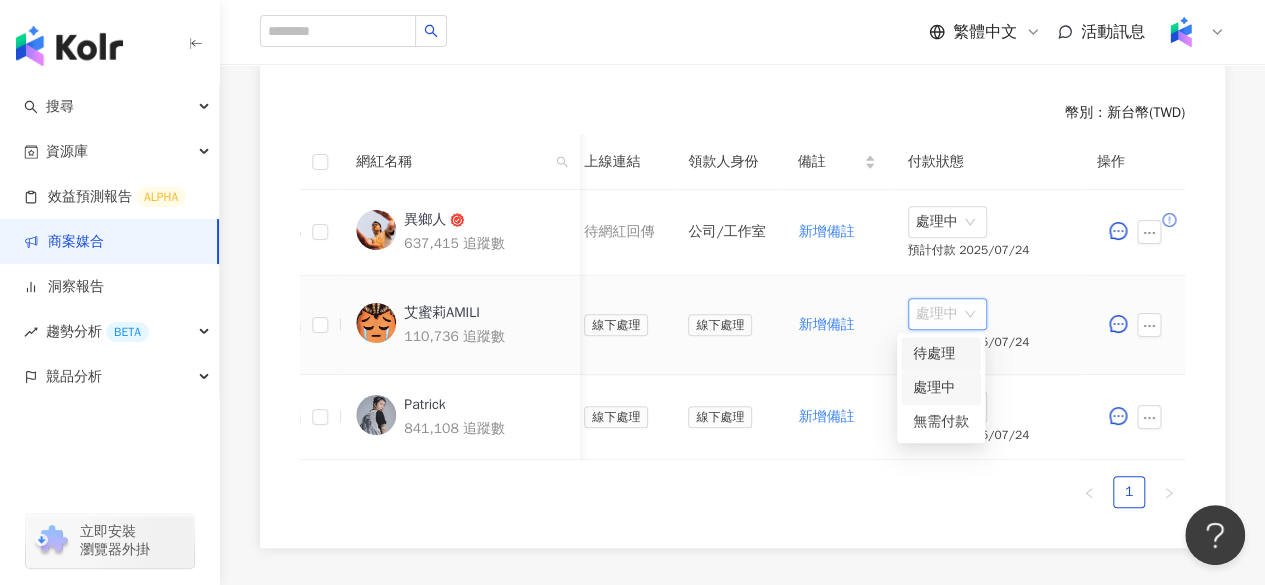 click on "待處理" at bounding box center [941, 354] 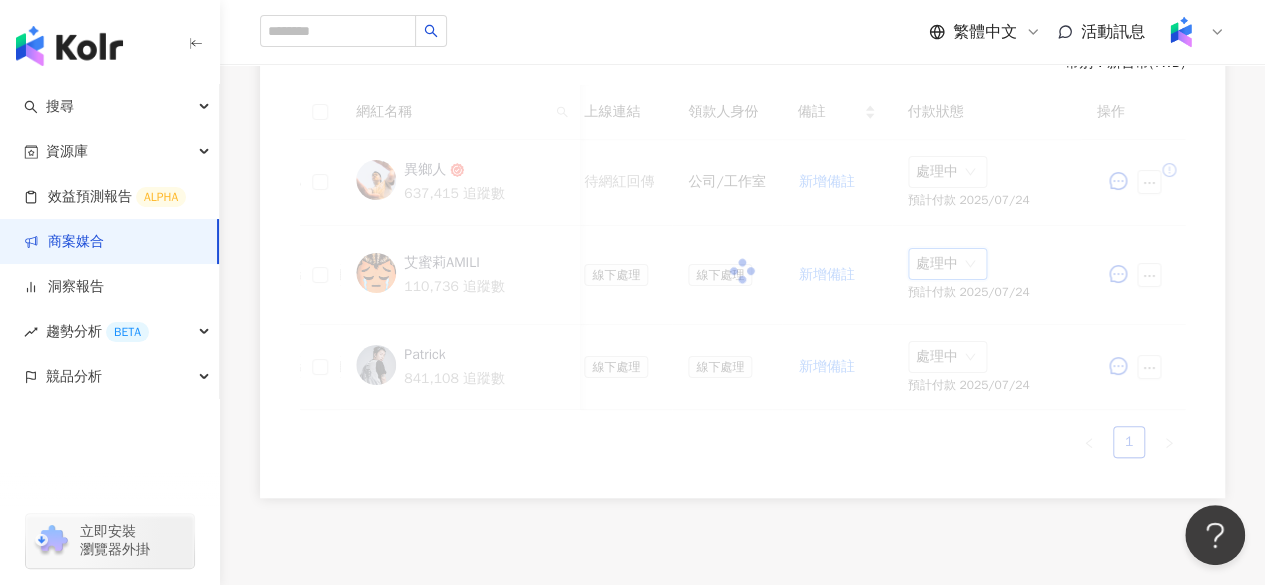 scroll, scrollTop: 574, scrollLeft: 0, axis: vertical 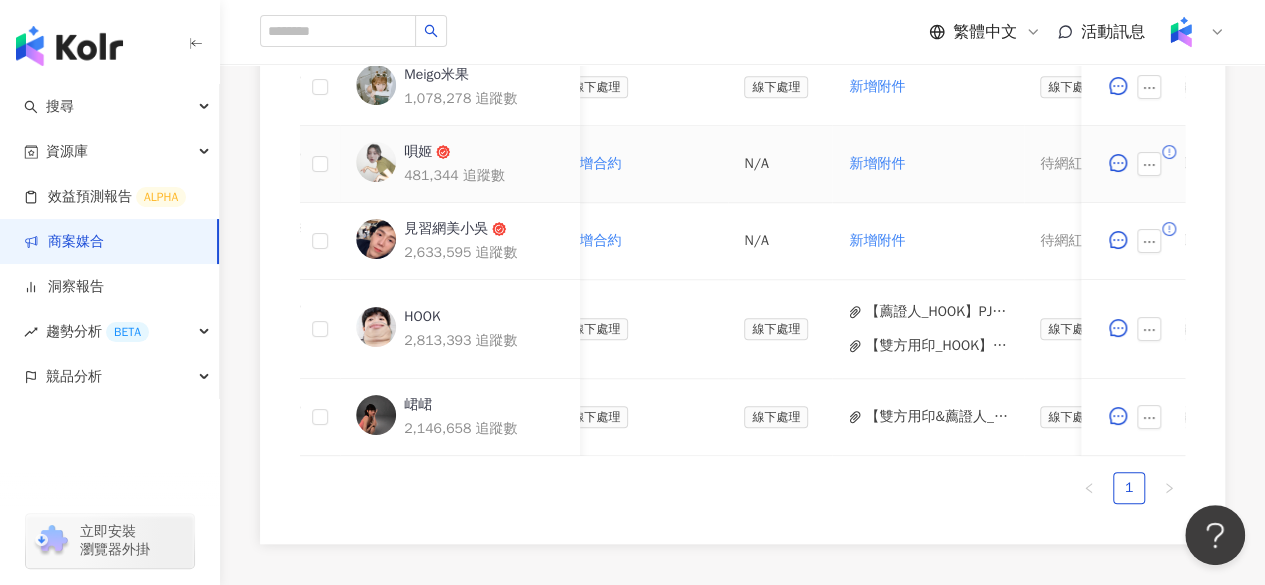 click on "唄姬" at bounding box center (418, 152) 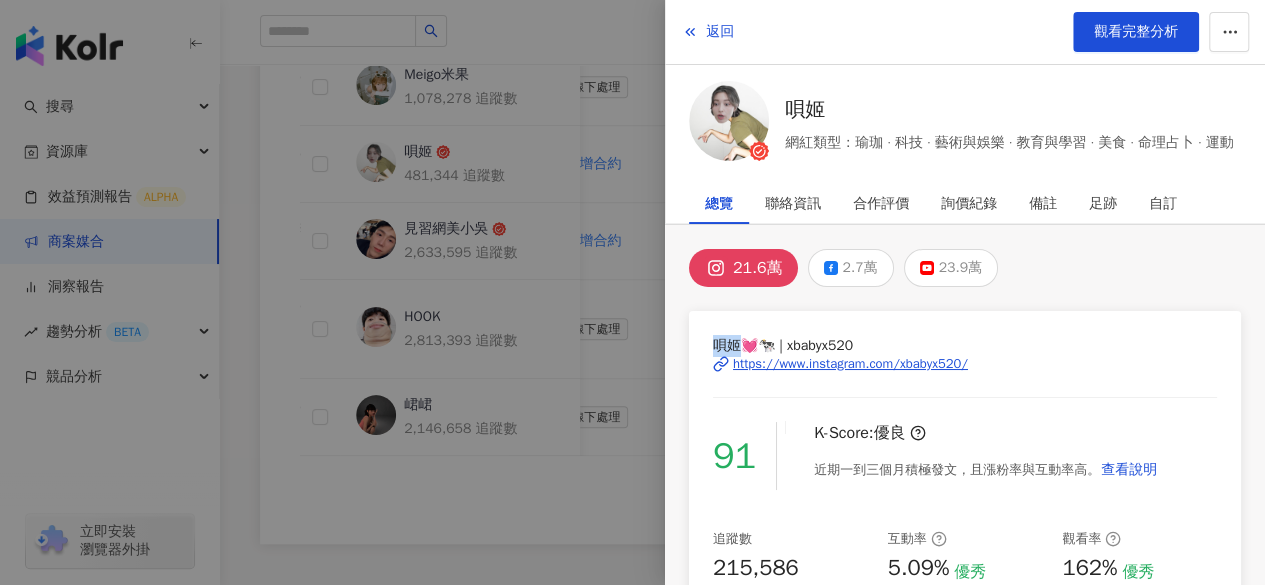 drag, startPoint x: 710, startPoint y: 343, endPoint x: 734, endPoint y: 343, distance: 24 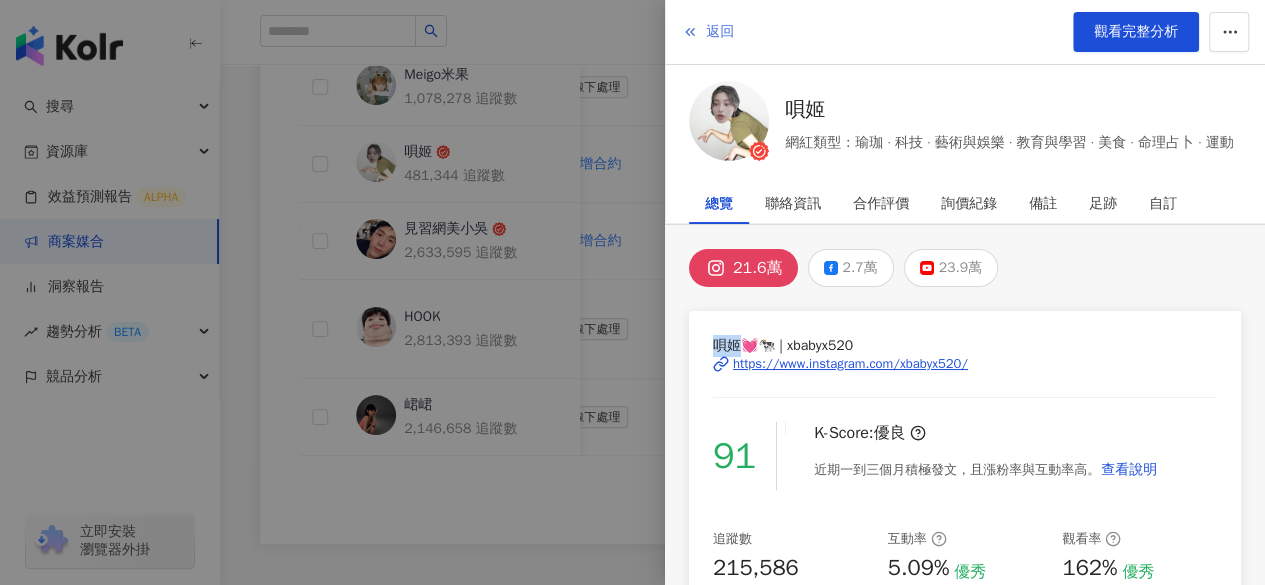 click on "返回" at bounding box center (720, 32) 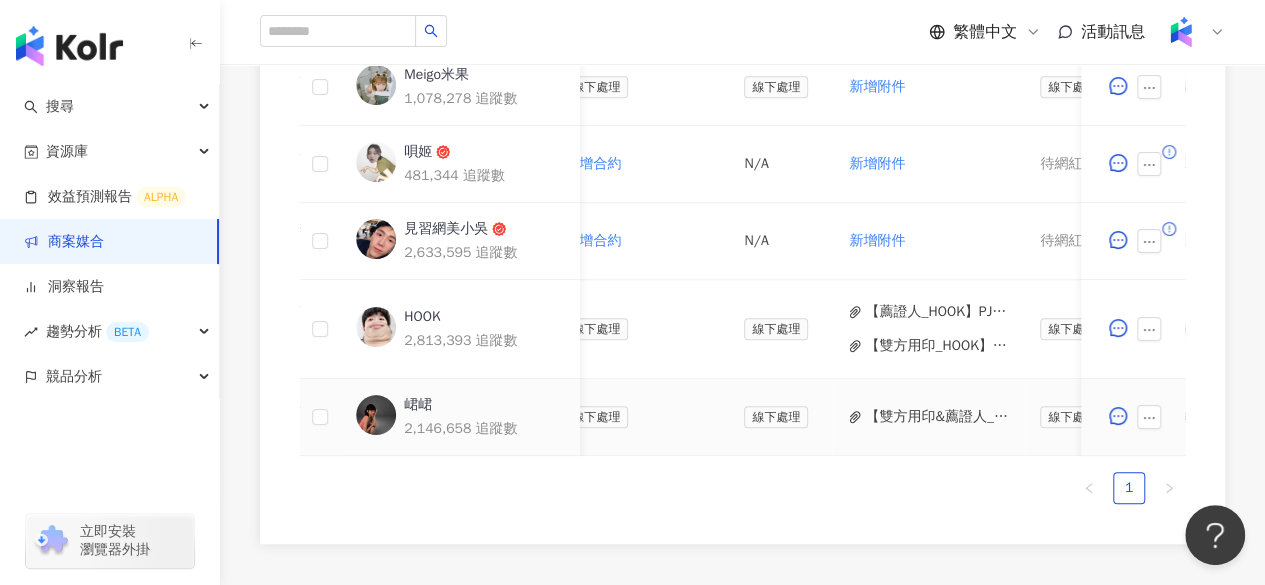 scroll, scrollTop: 609, scrollLeft: 0, axis: vertical 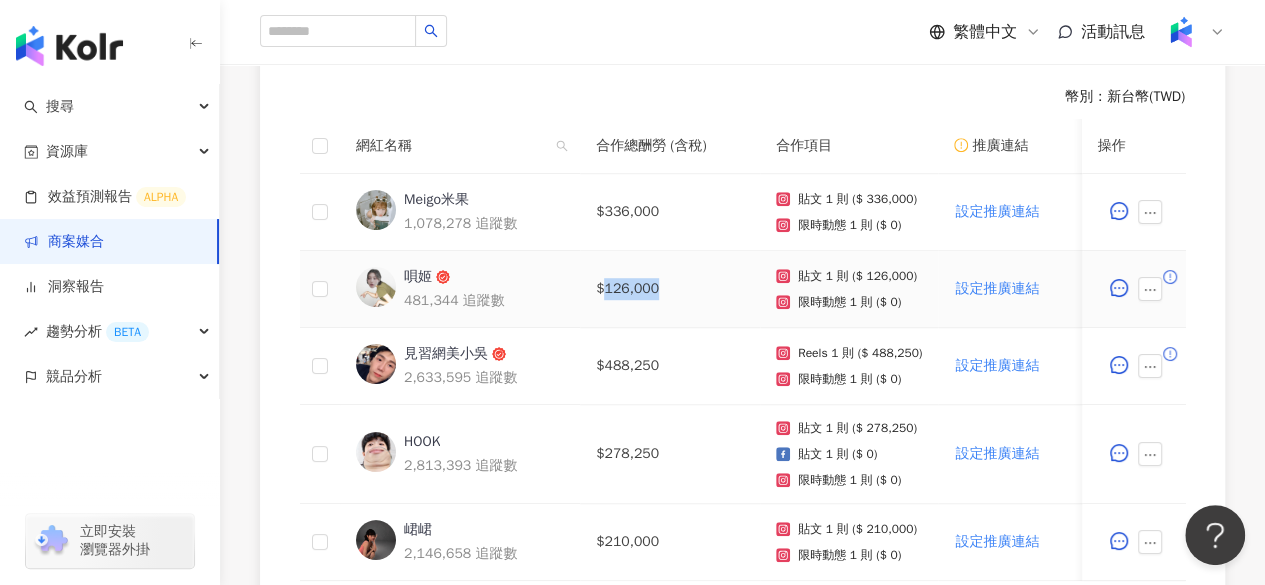 drag, startPoint x: 604, startPoint y: 287, endPoint x: 678, endPoint y: 288, distance: 74.00676 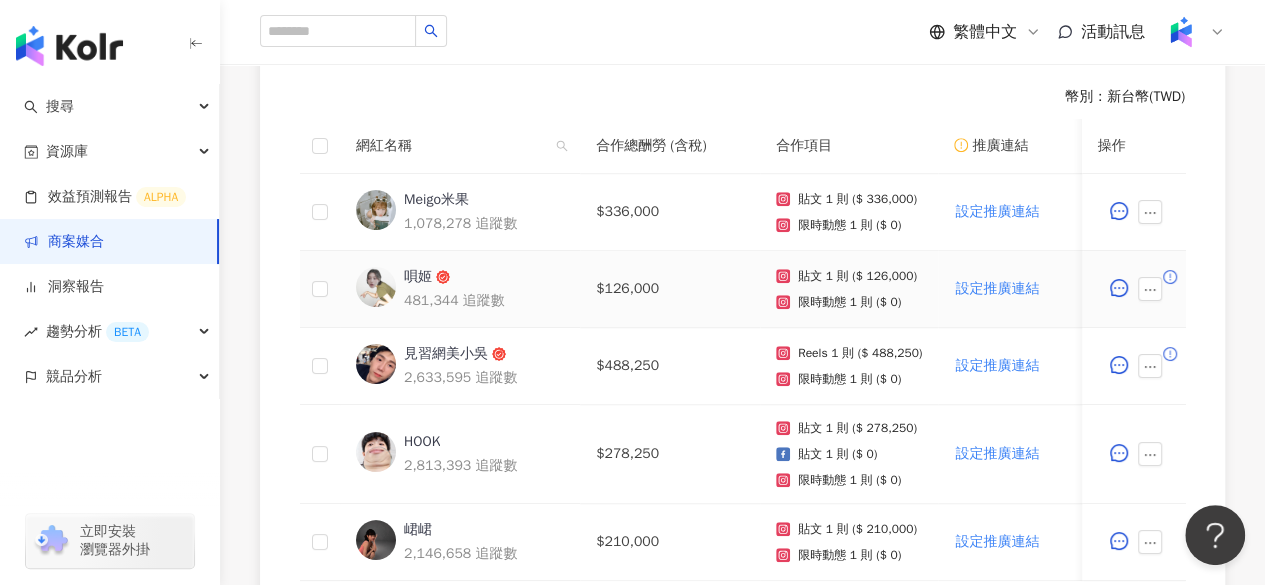 click on "唄姬" at bounding box center [418, 277] 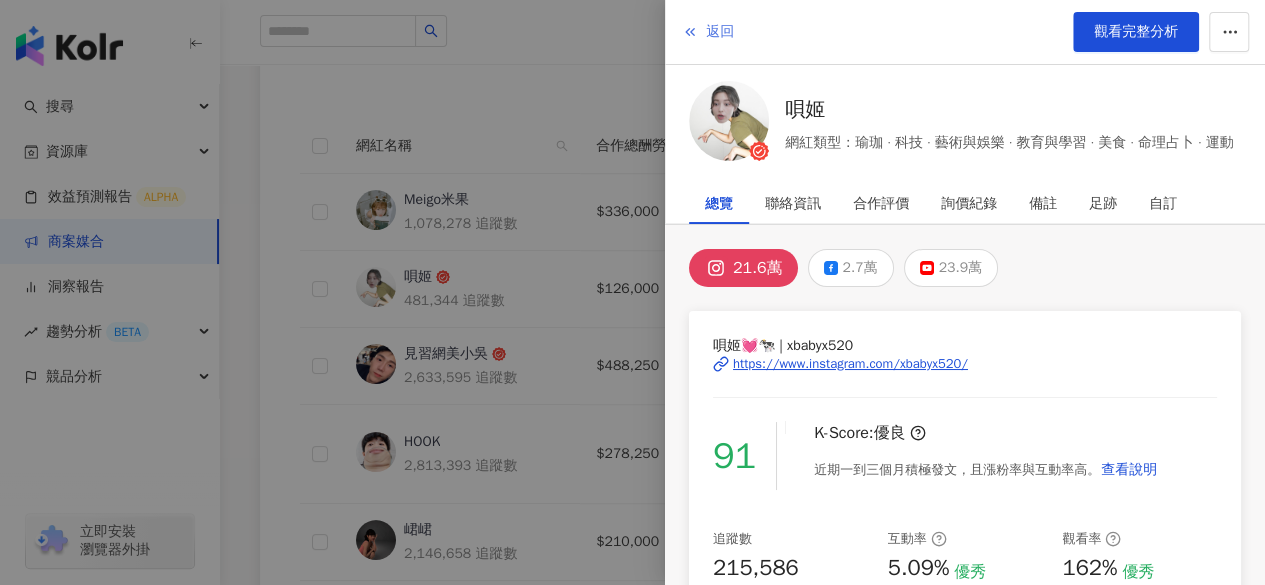click on "返回" at bounding box center [708, 32] 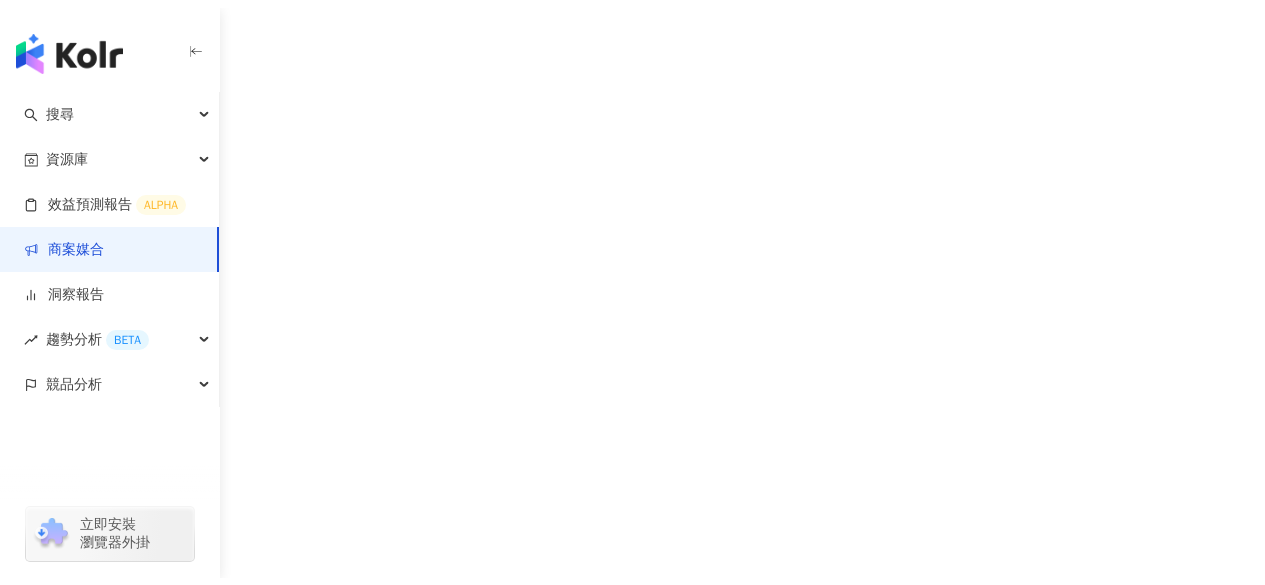 scroll, scrollTop: 0, scrollLeft: 0, axis: both 